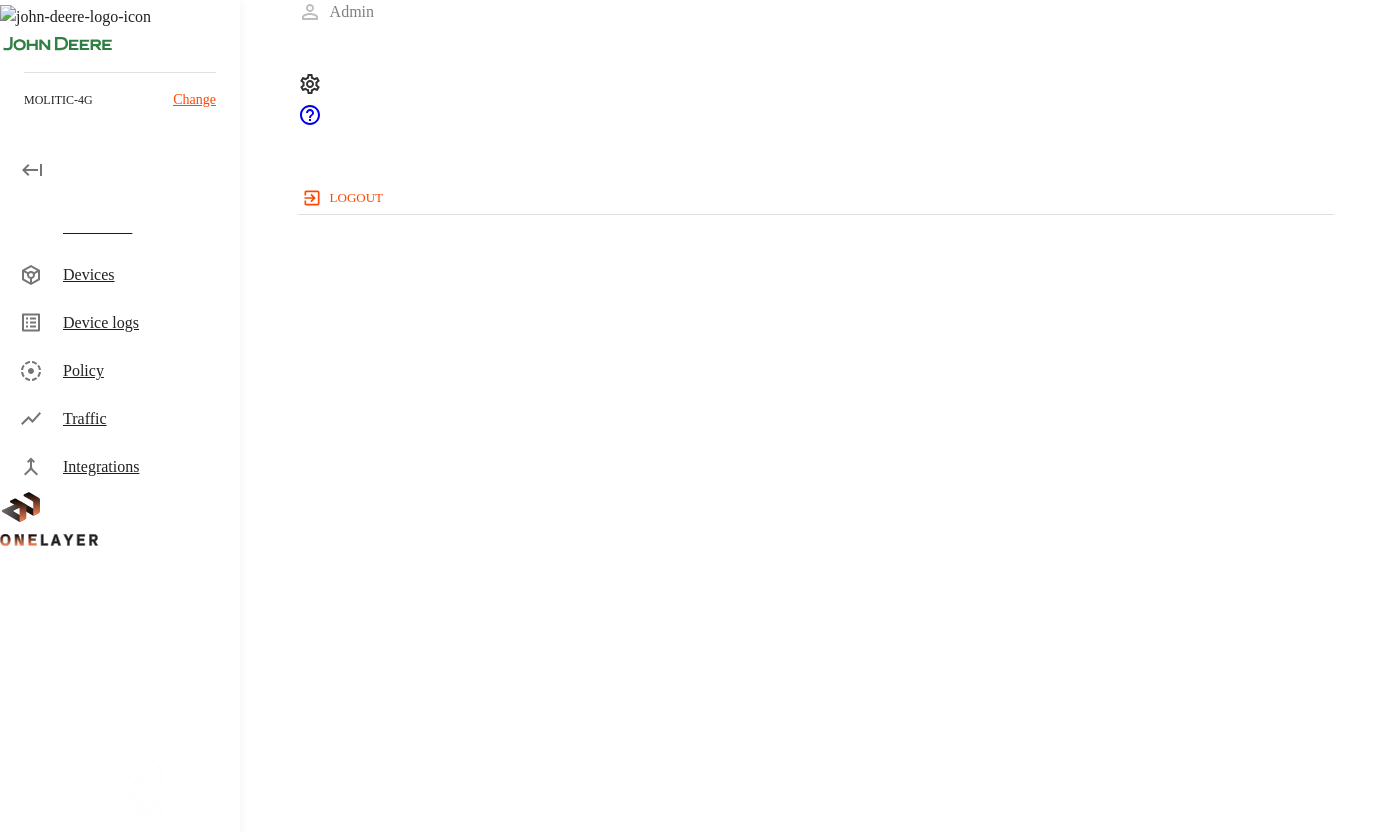 scroll, scrollTop: 0, scrollLeft: 0, axis: both 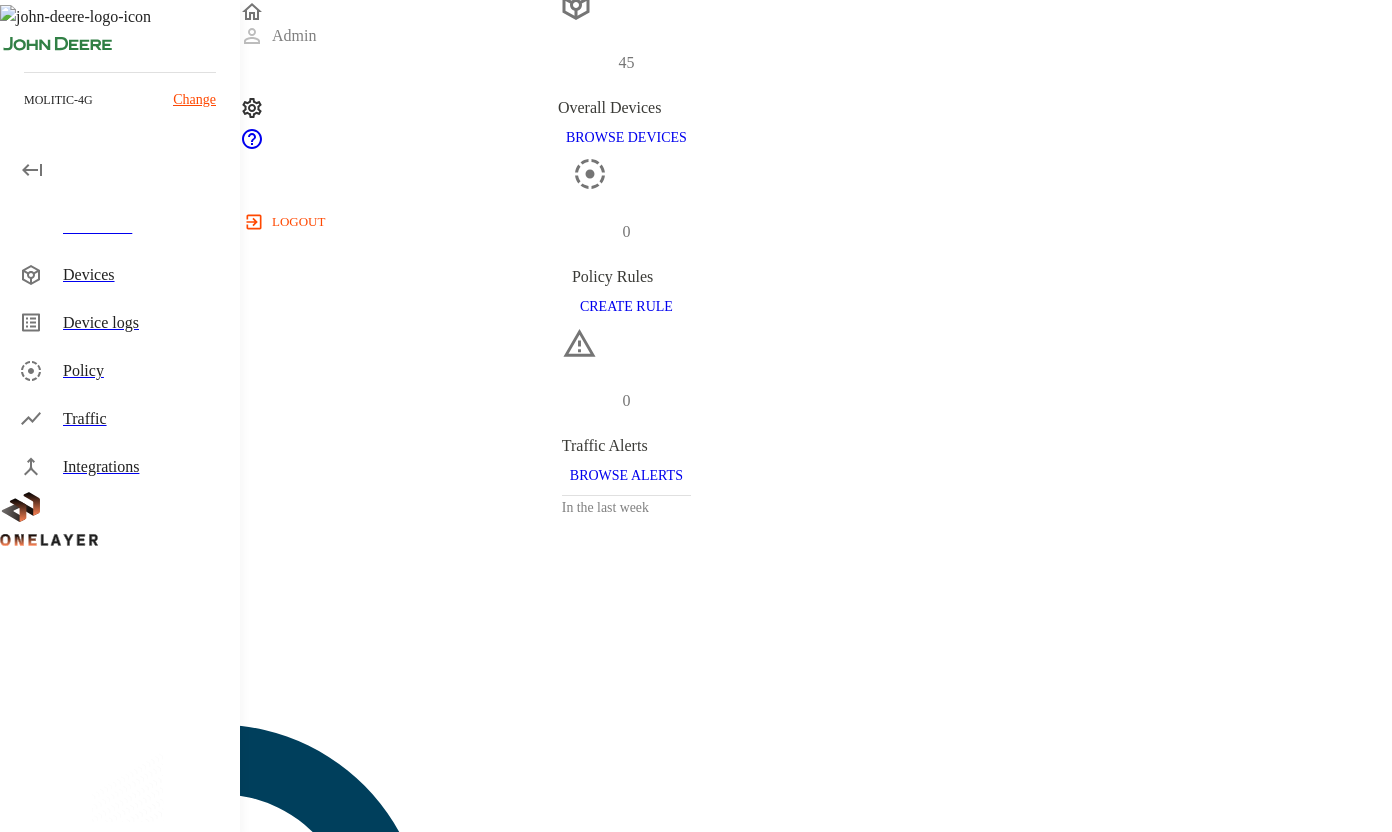 click on "Mobile Phone" at bounding box center (294, 1617) 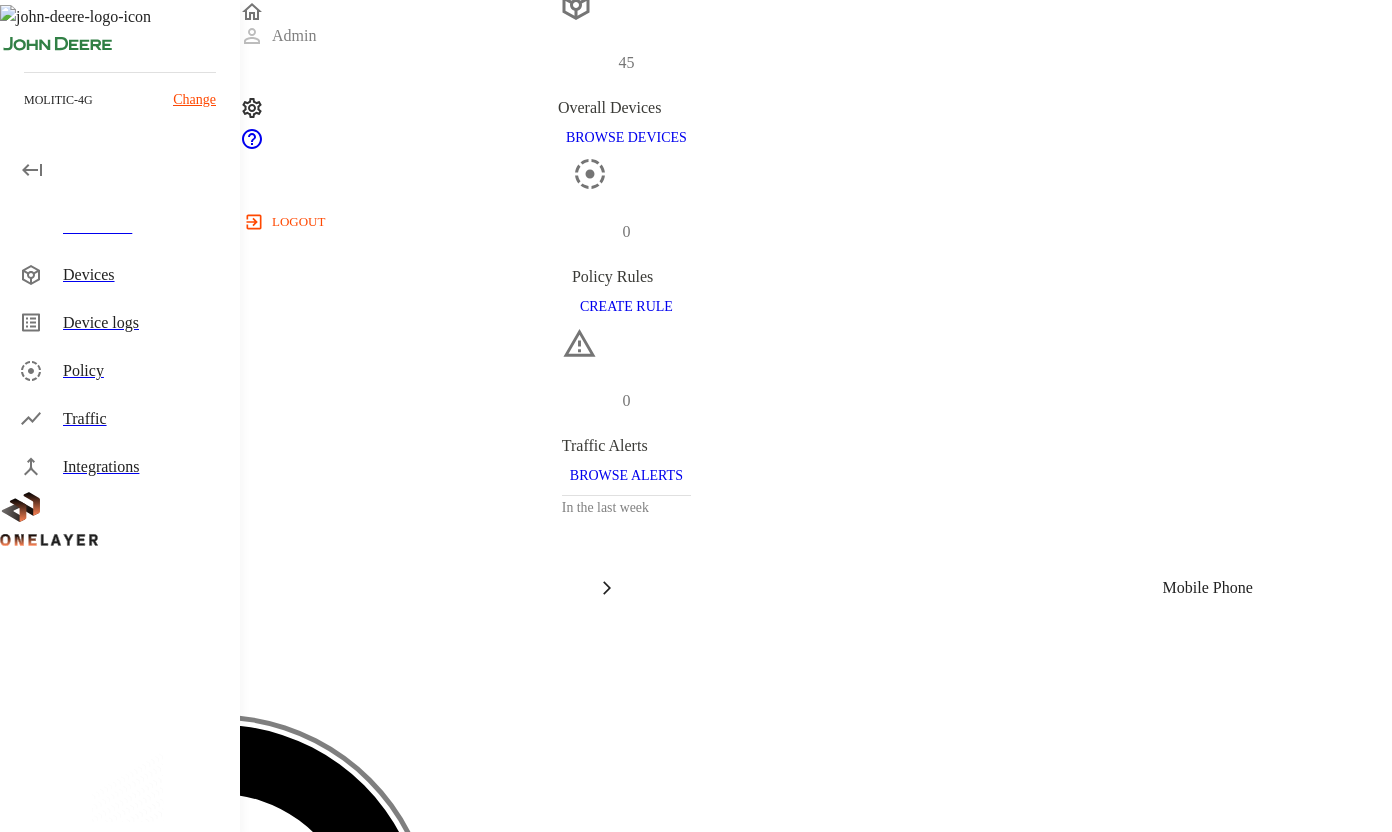 click 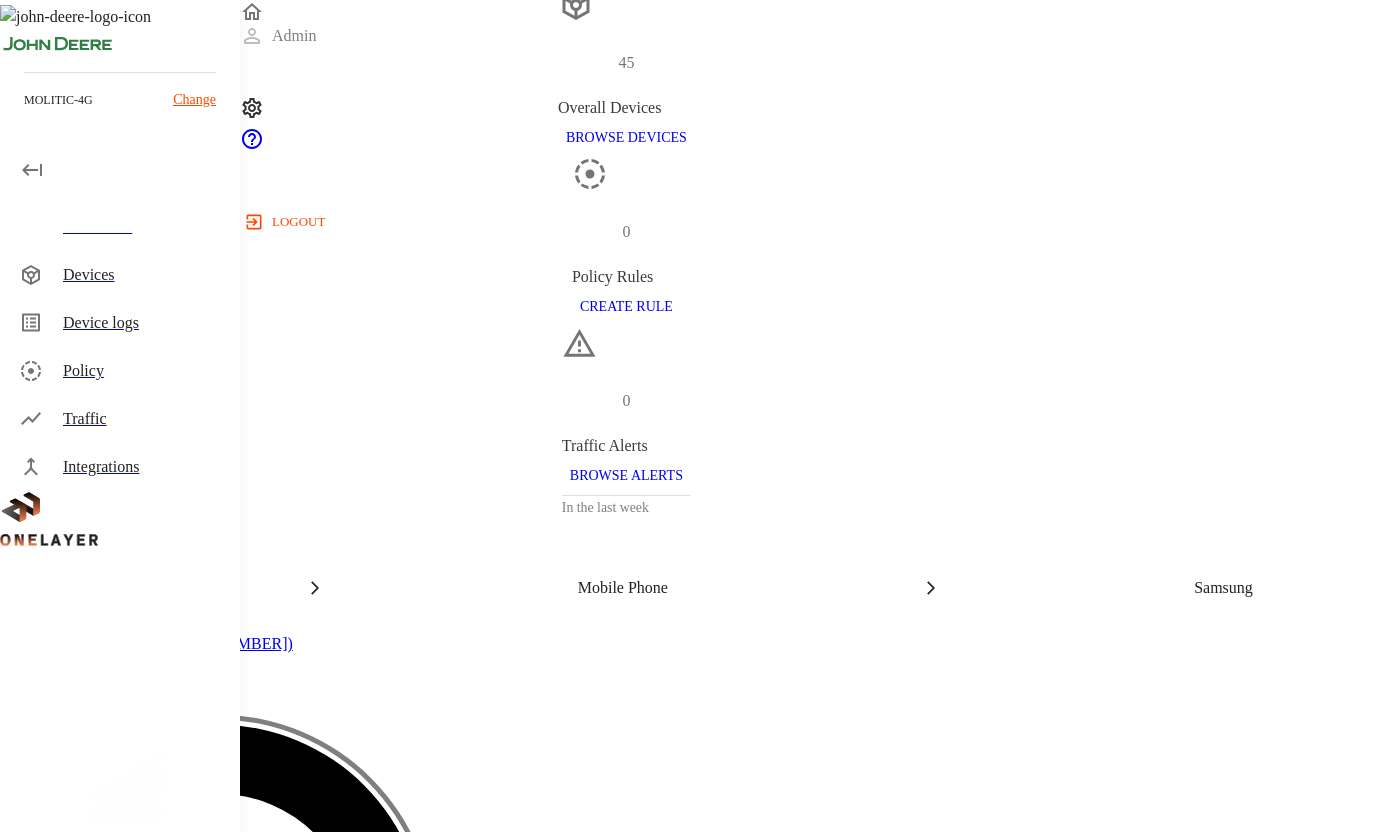 click on "Galaxy XCover6 Pro" at bounding box center (294, 1303) 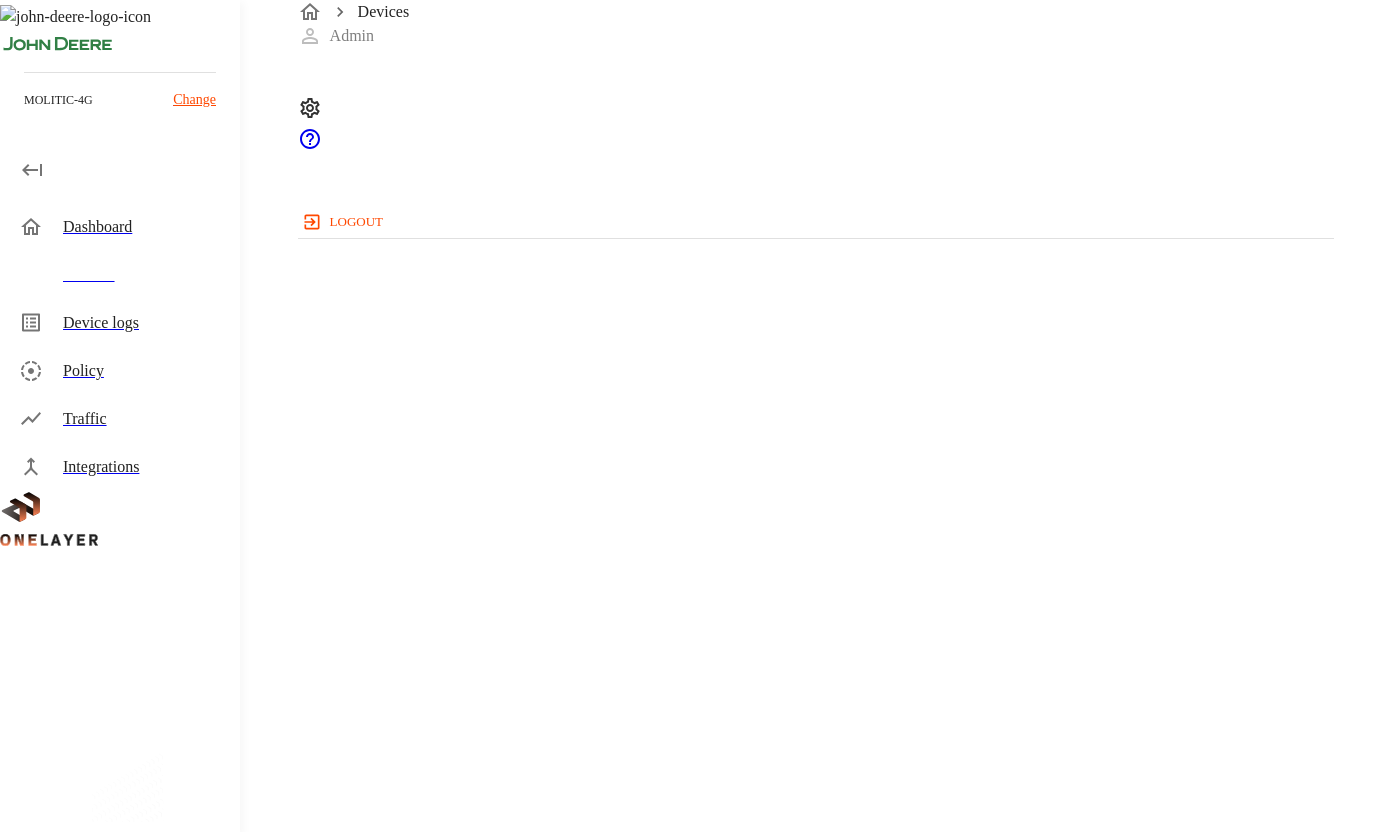scroll, scrollTop: 0, scrollLeft: 0, axis: both 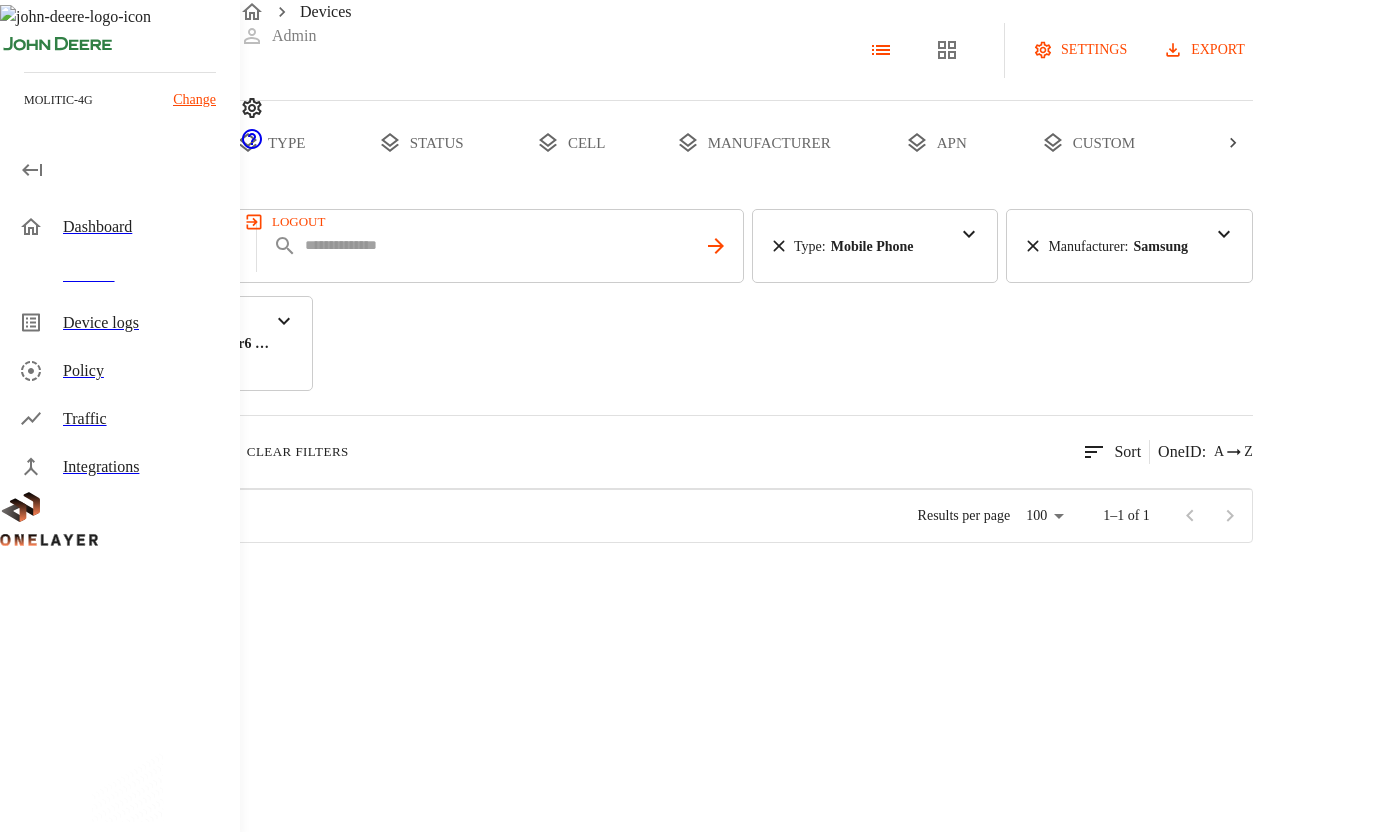 click on "#c69cff7b" at bounding box center [254, 605] 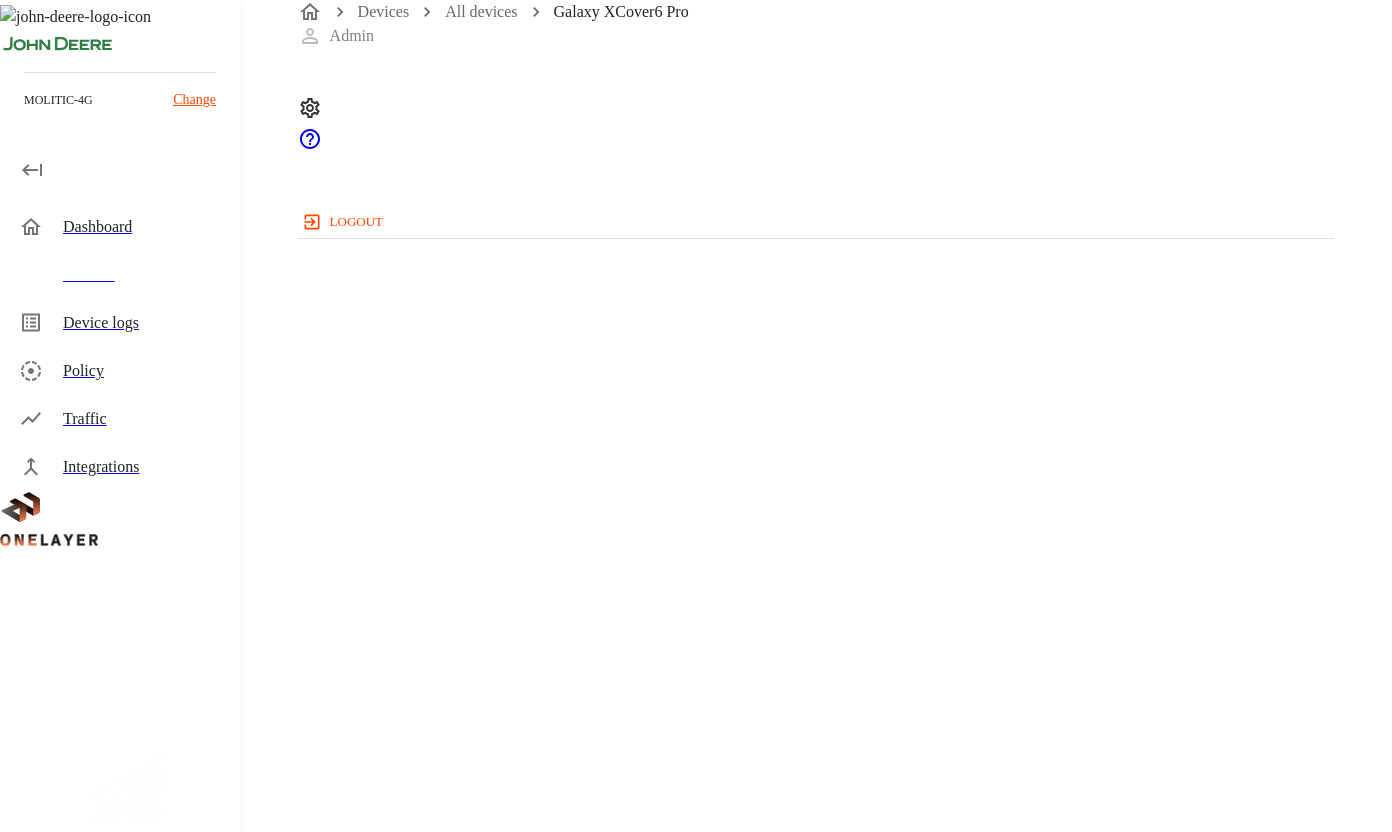 scroll, scrollTop: 0, scrollLeft: 0, axis: both 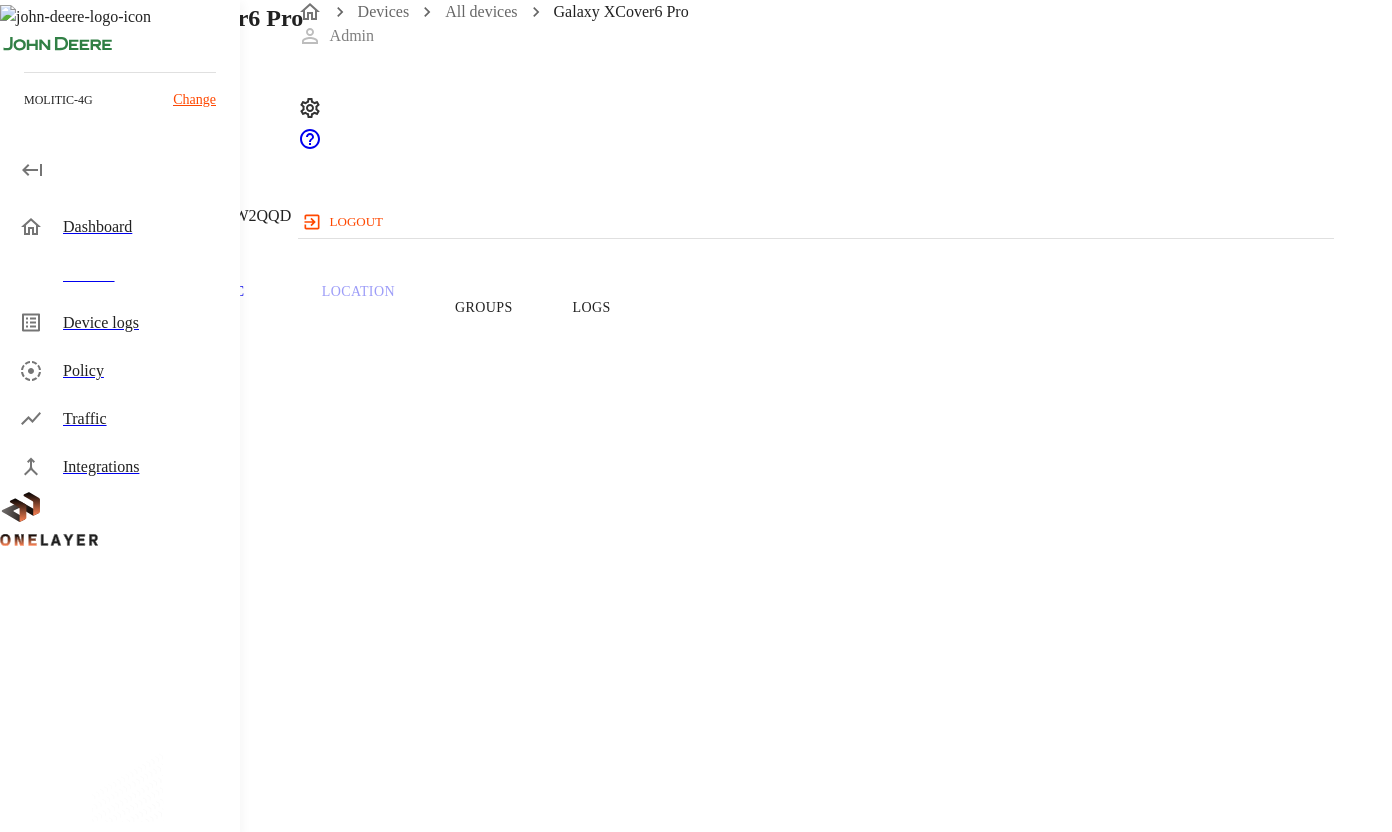 click on "Dashboard" at bounding box center (143, 227) 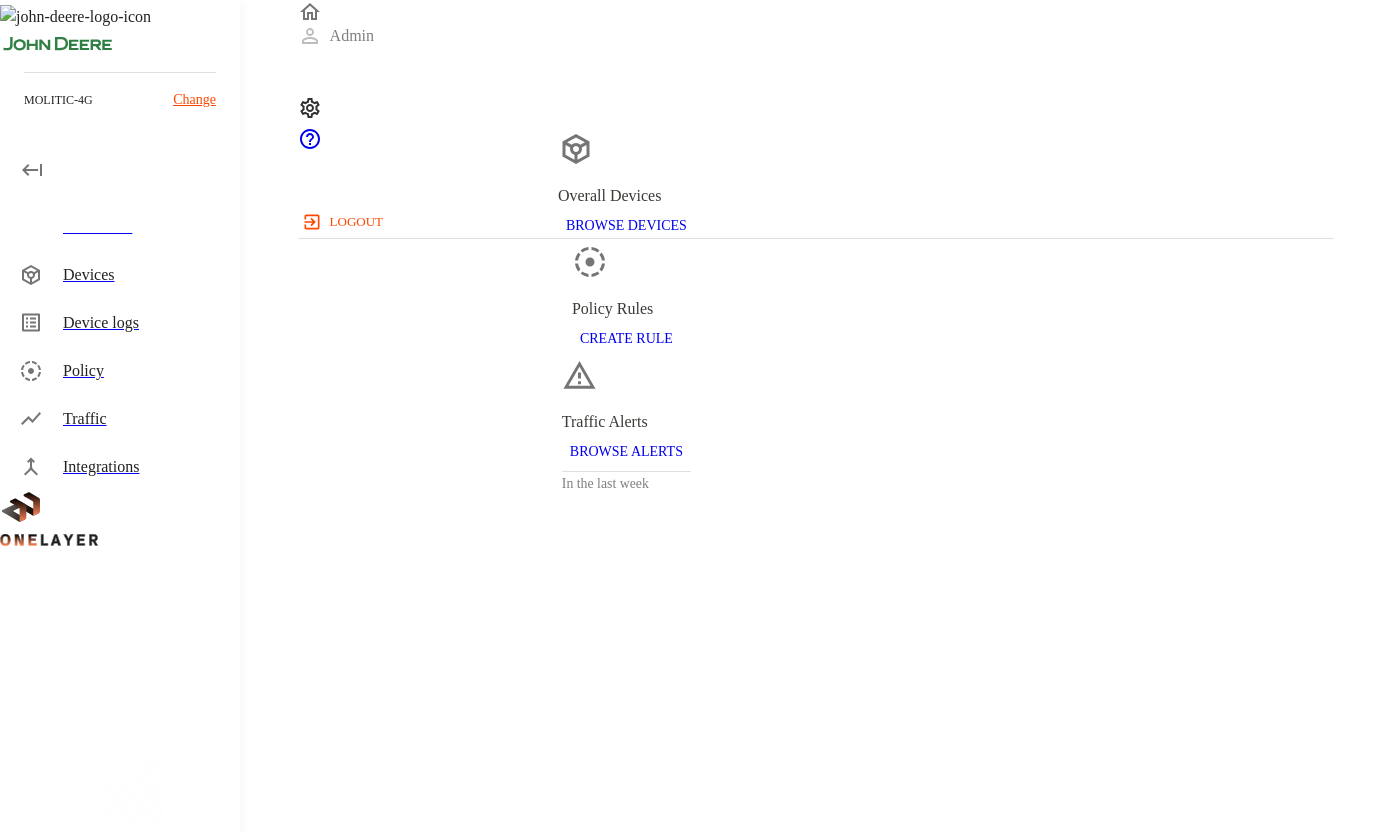 scroll, scrollTop: 1, scrollLeft: 1, axis: both 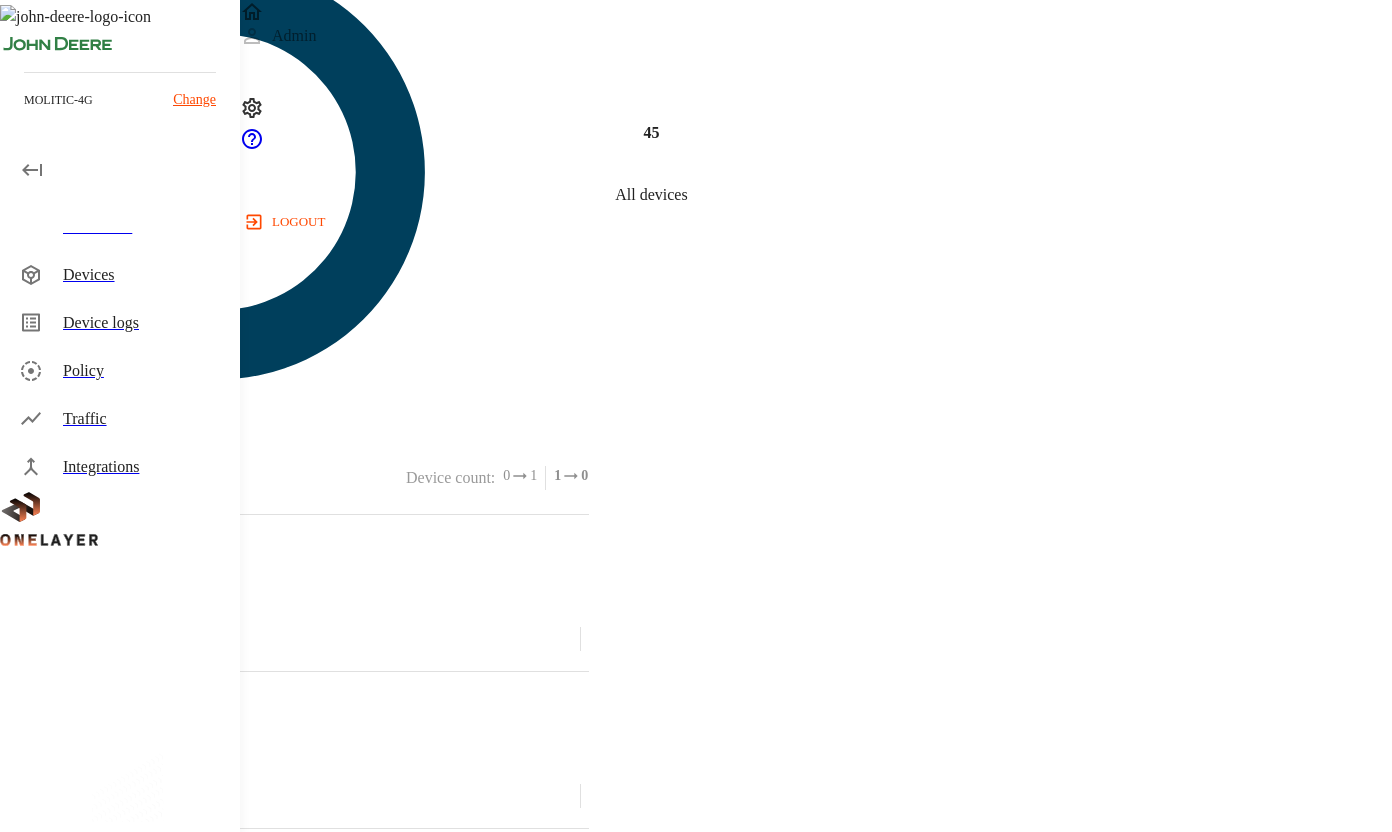 click on "Devices" at bounding box center [143, 275] 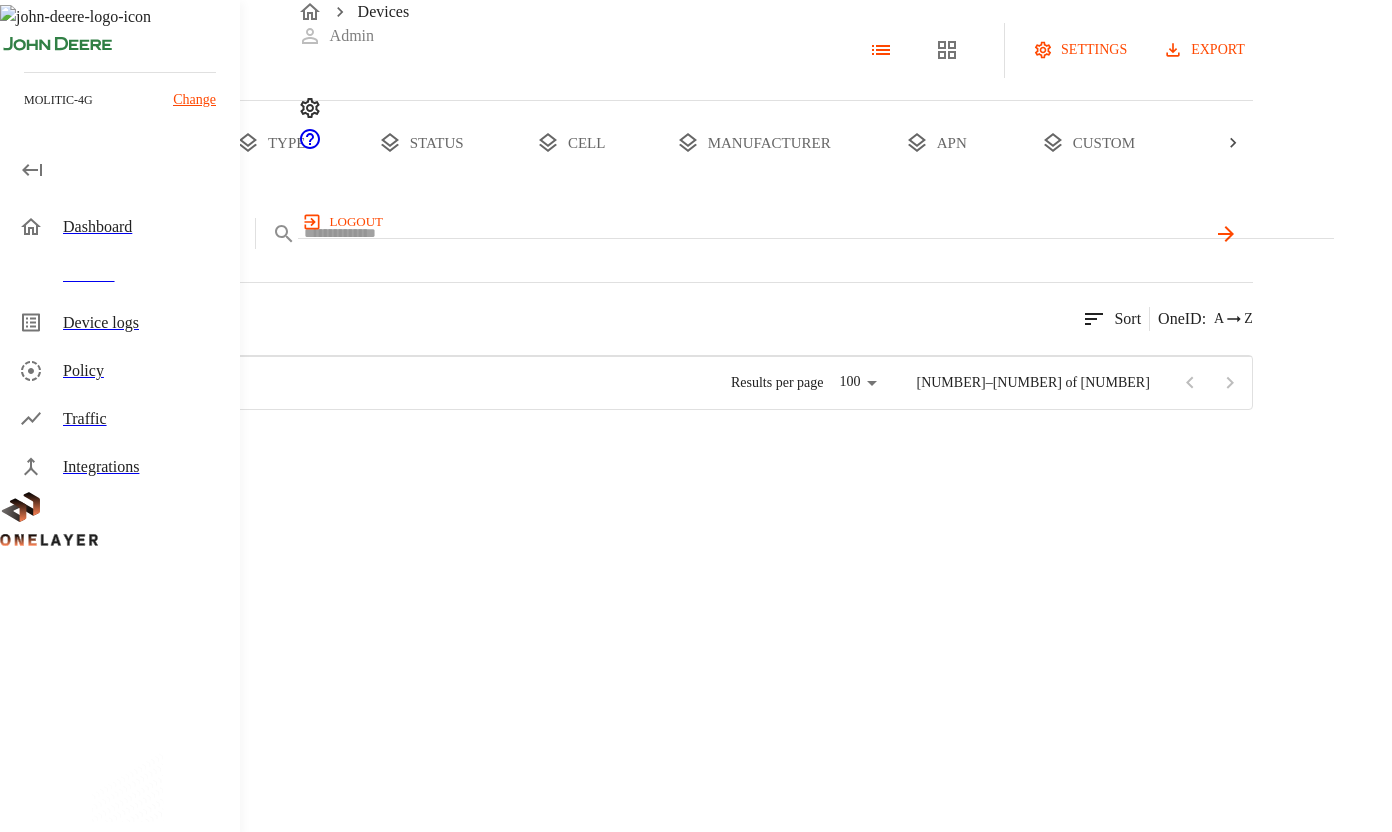 scroll, scrollTop: 0, scrollLeft: 0, axis: both 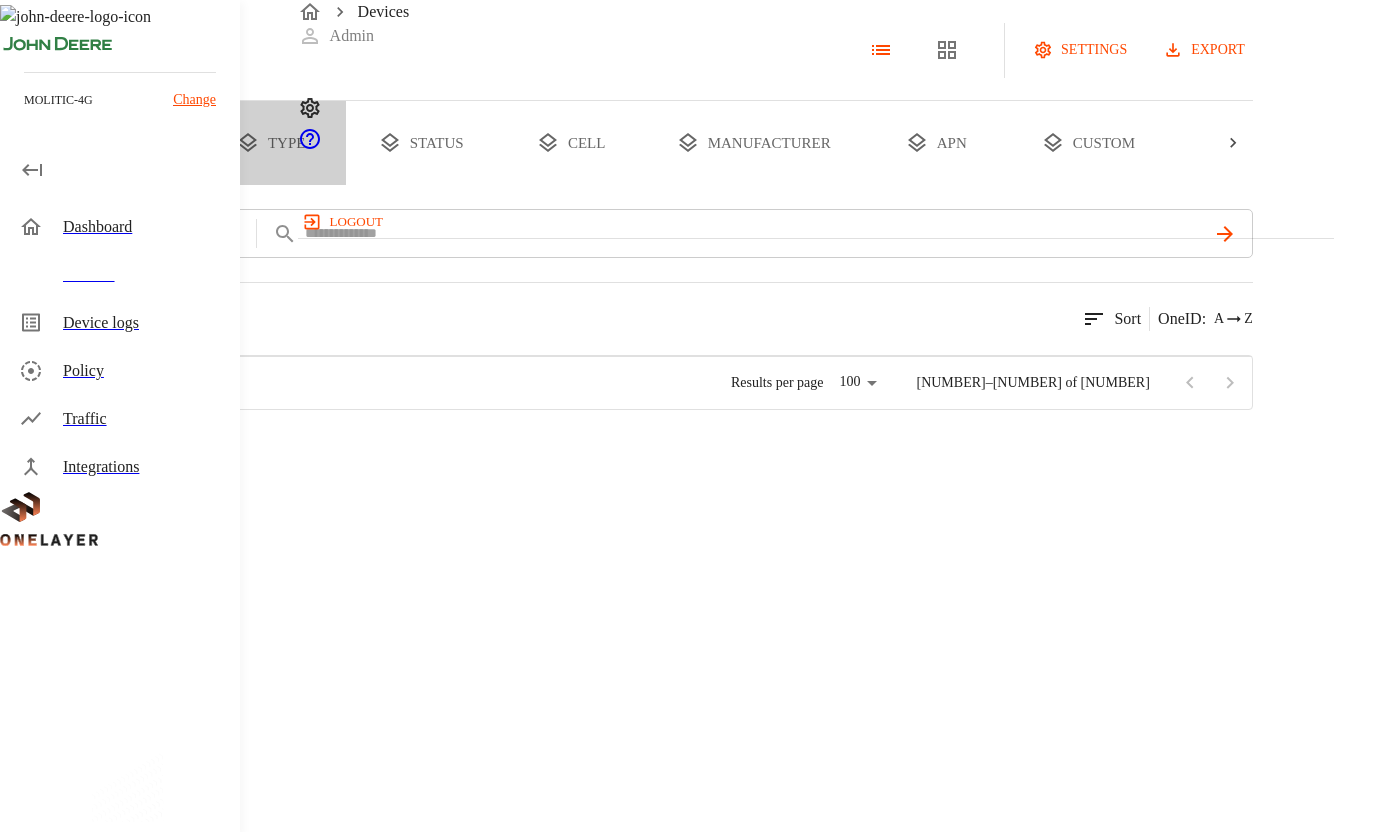 click on "type" at bounding box center [271, 143] 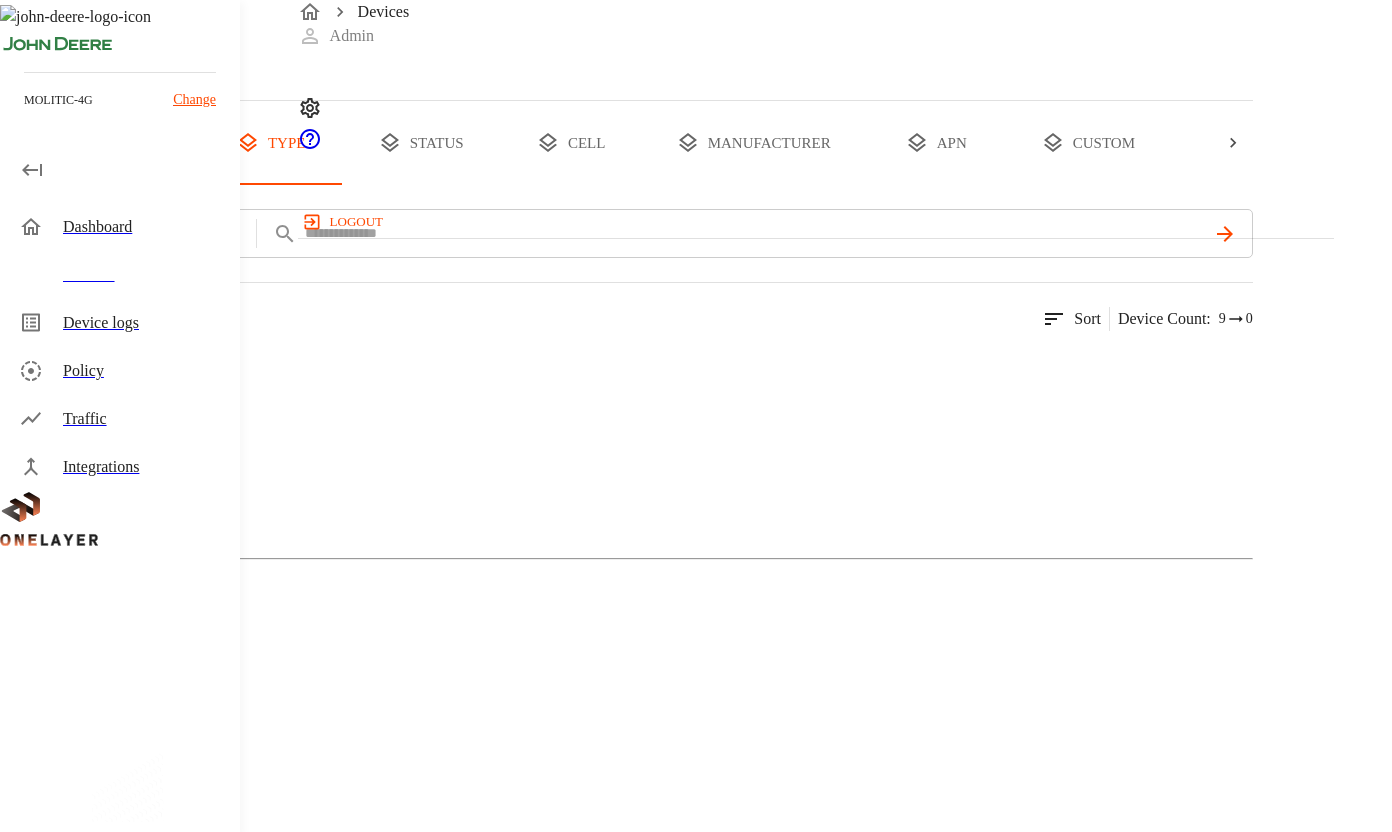 scroll, scrollTop: 359, scrollLeft: 0, axis: vertical 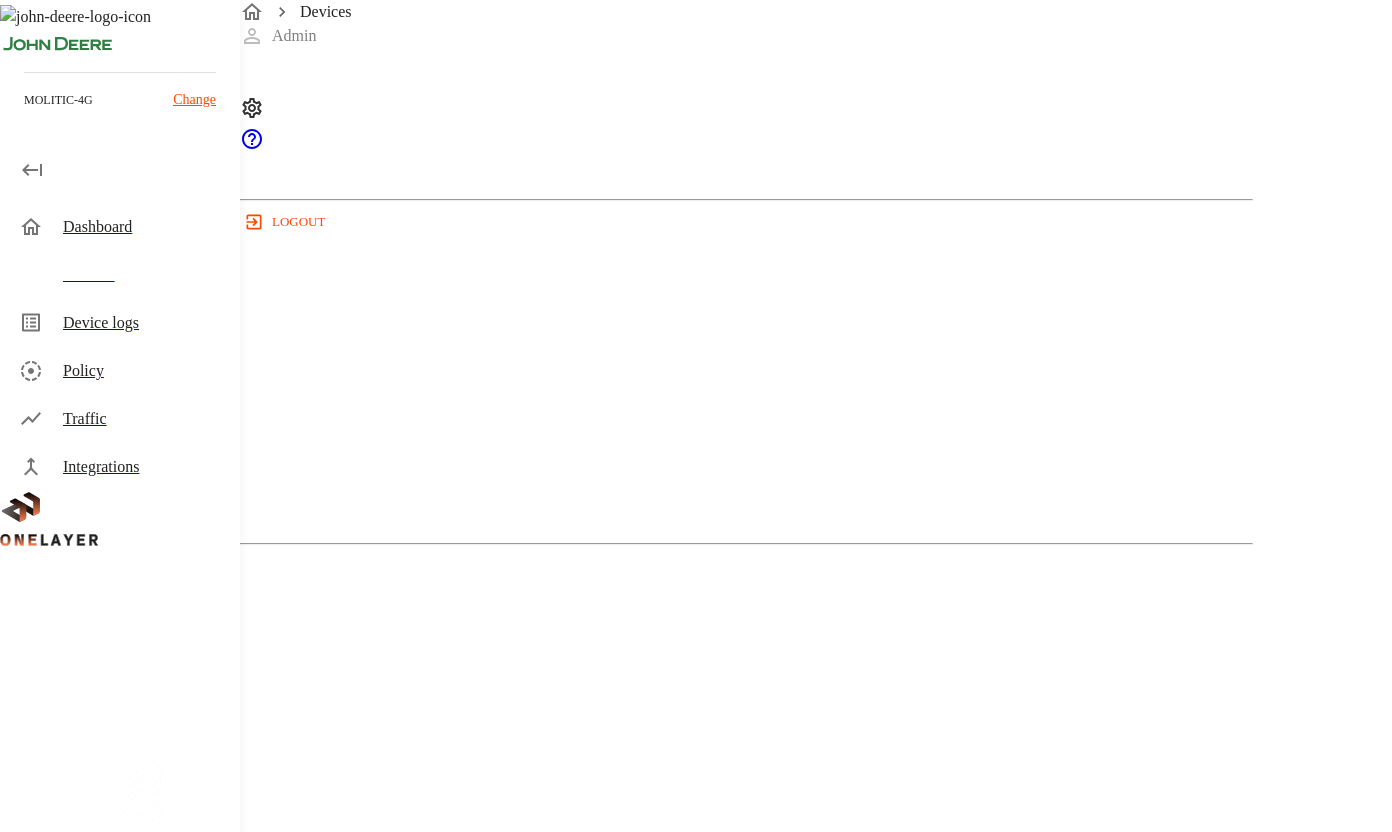 click on "Mobile Phone" at bounding box center [626, 774] 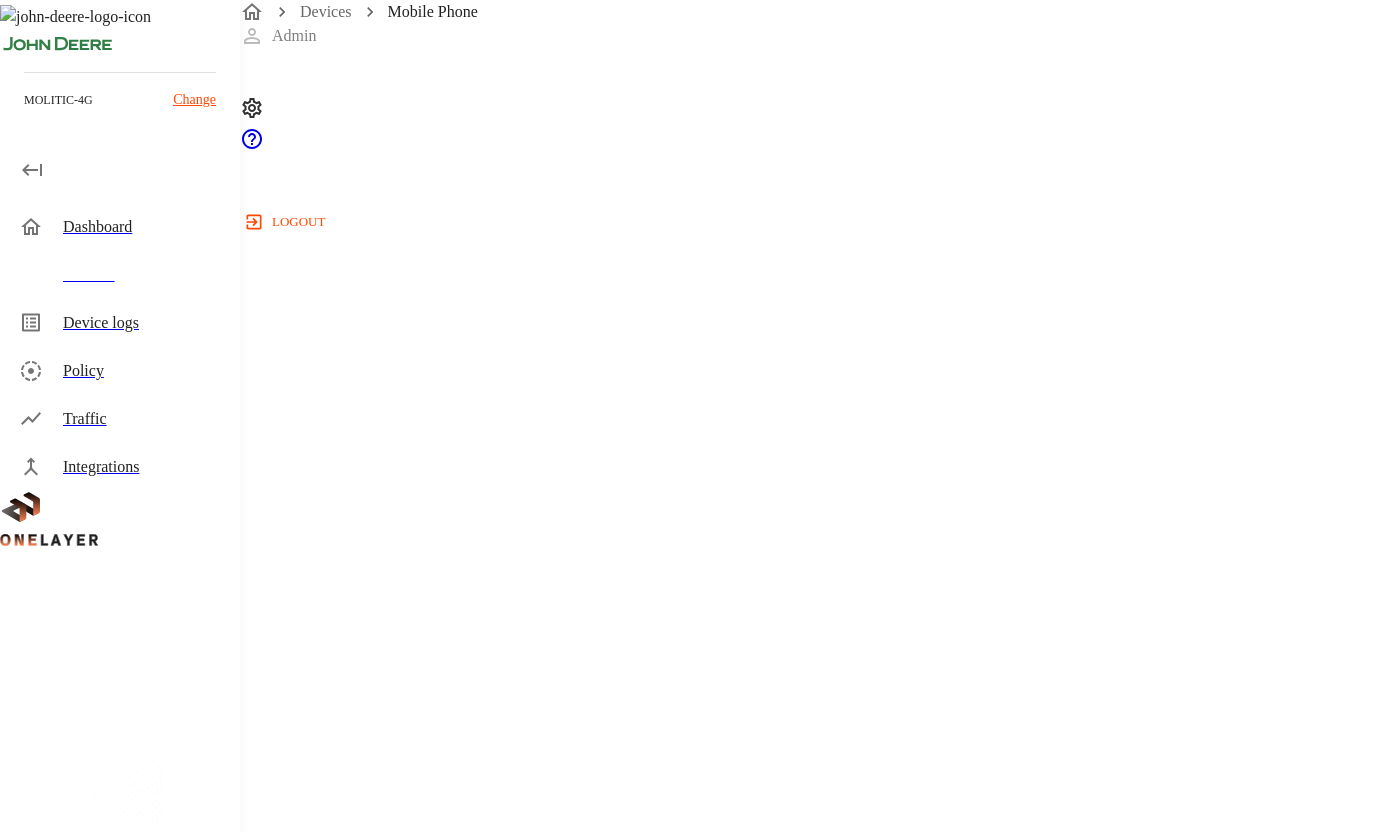 scroll, scrollTop: 0, scrollLeft: 0, axis: both 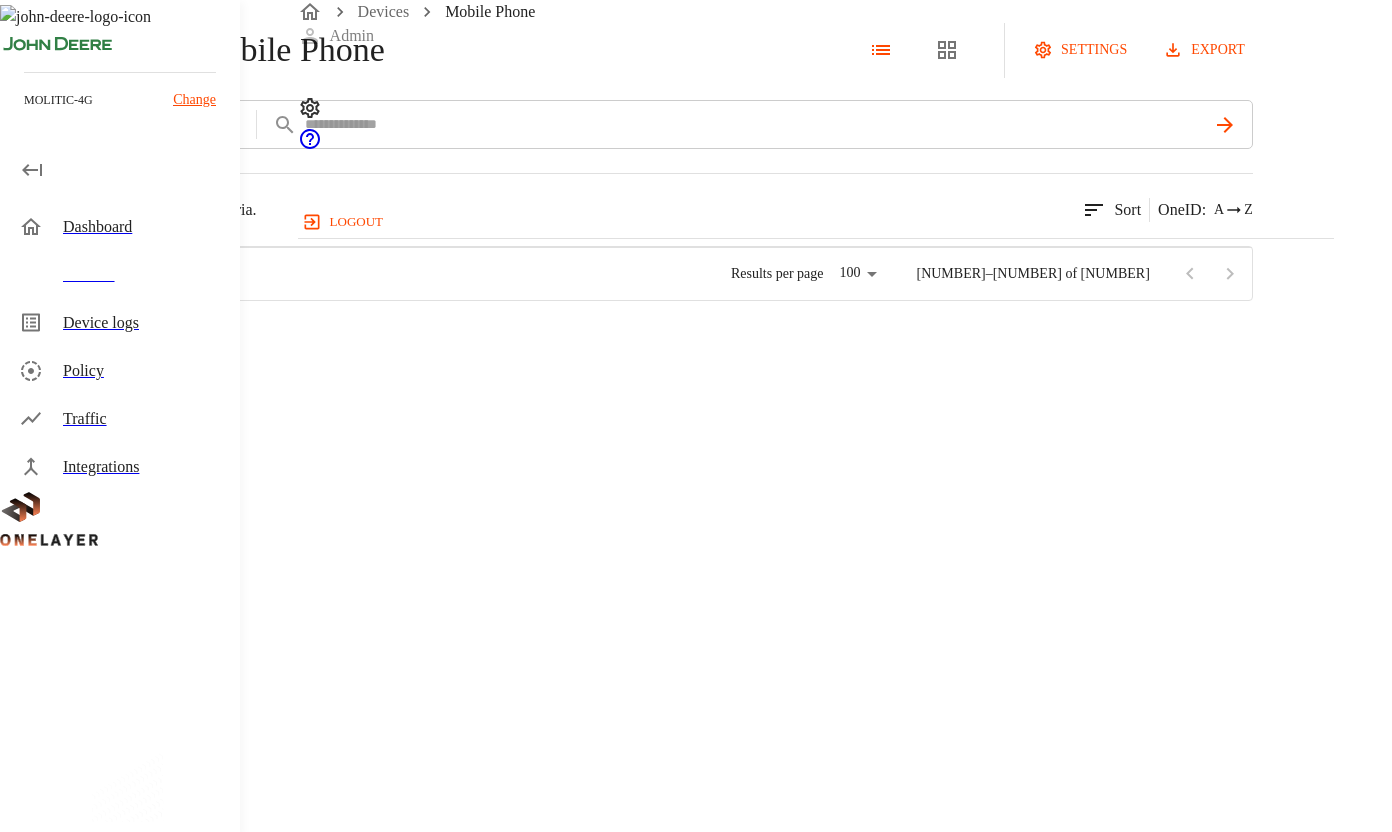click on "Galaxy Z Fold5 #[HASH]" at bounding box center [298, 339] 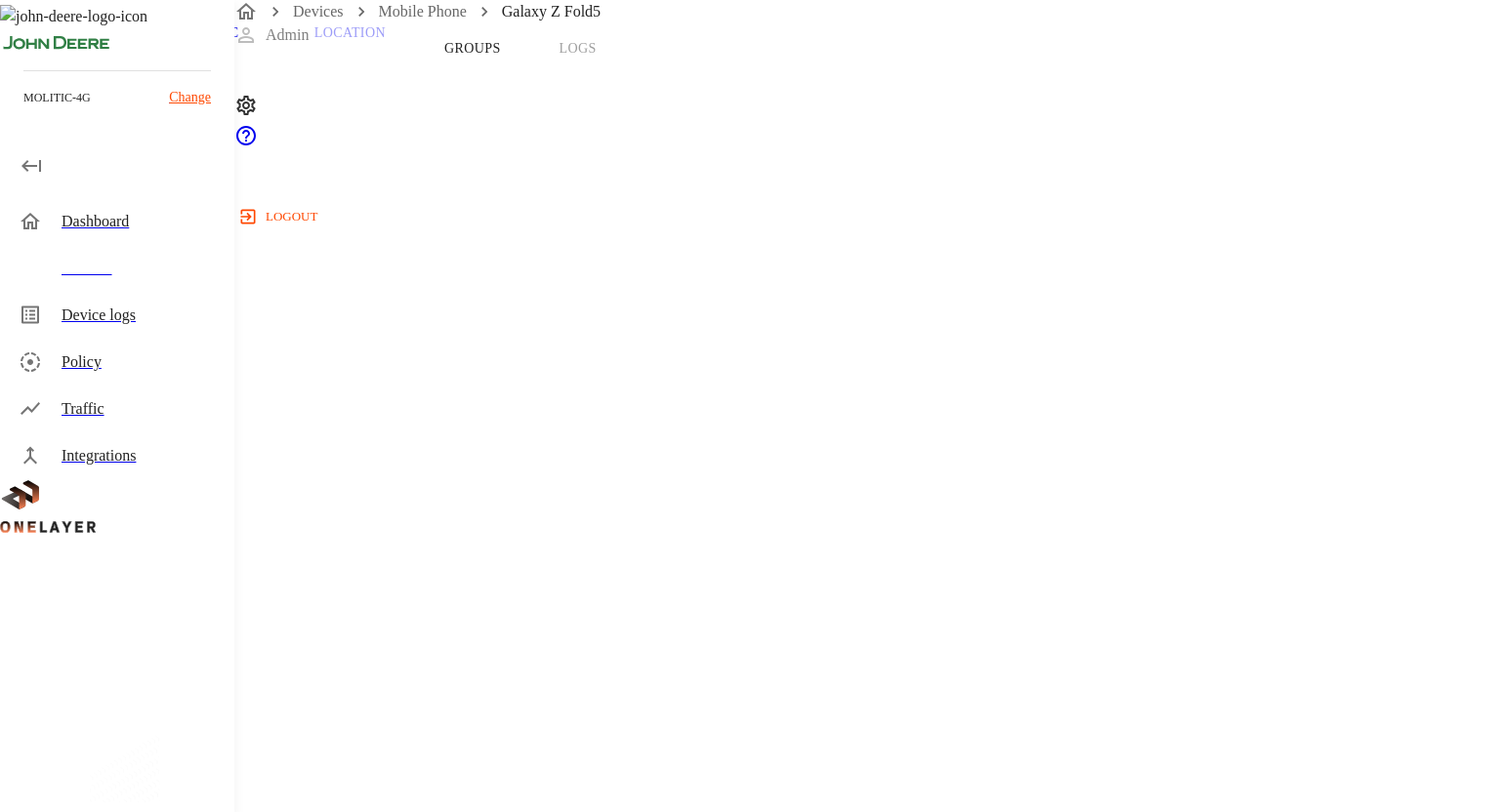 scroll, scrollTop: 255, scrollLeft: 0, axis: vertical 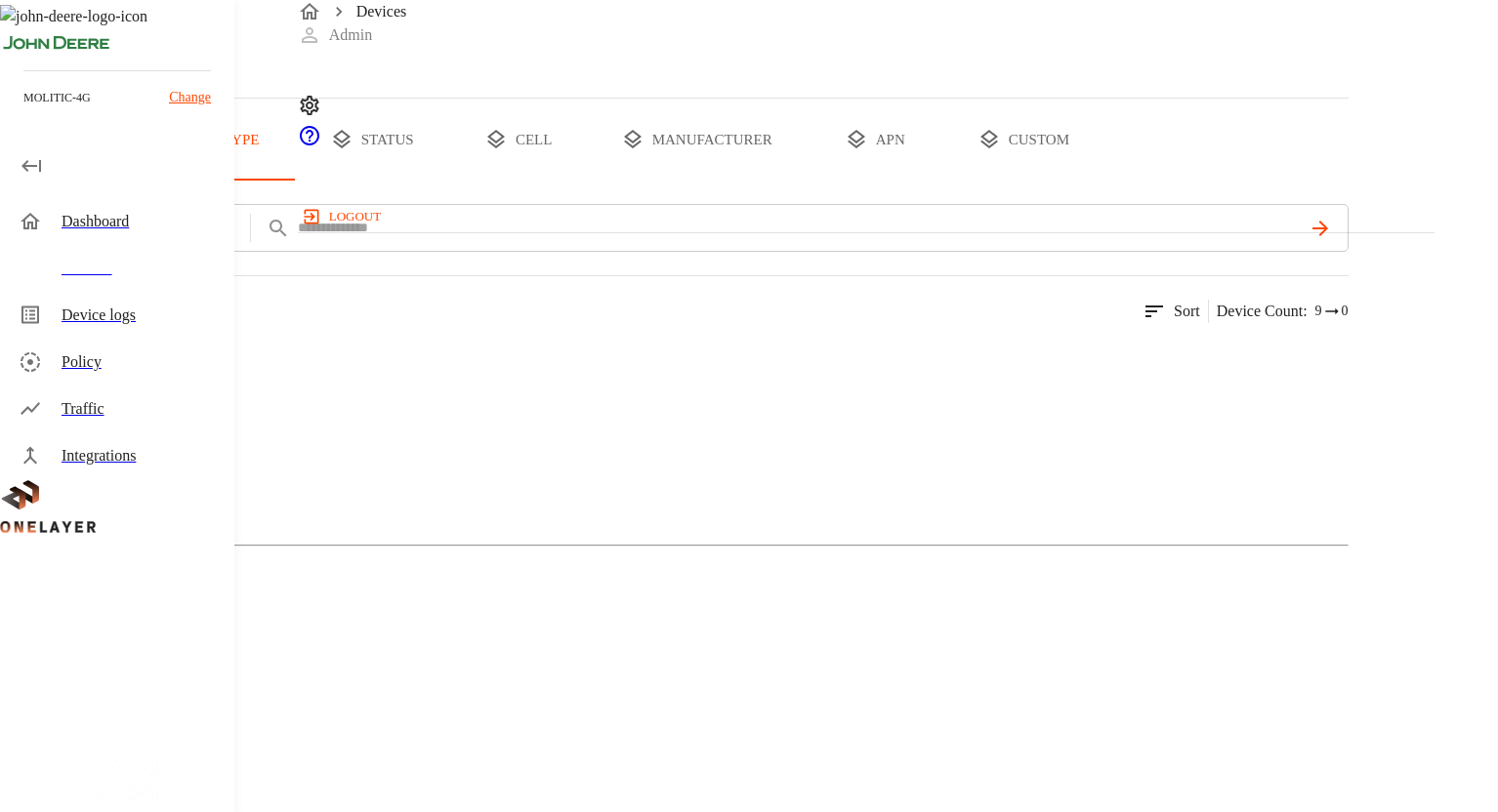 click at bounding box center [95, 358] 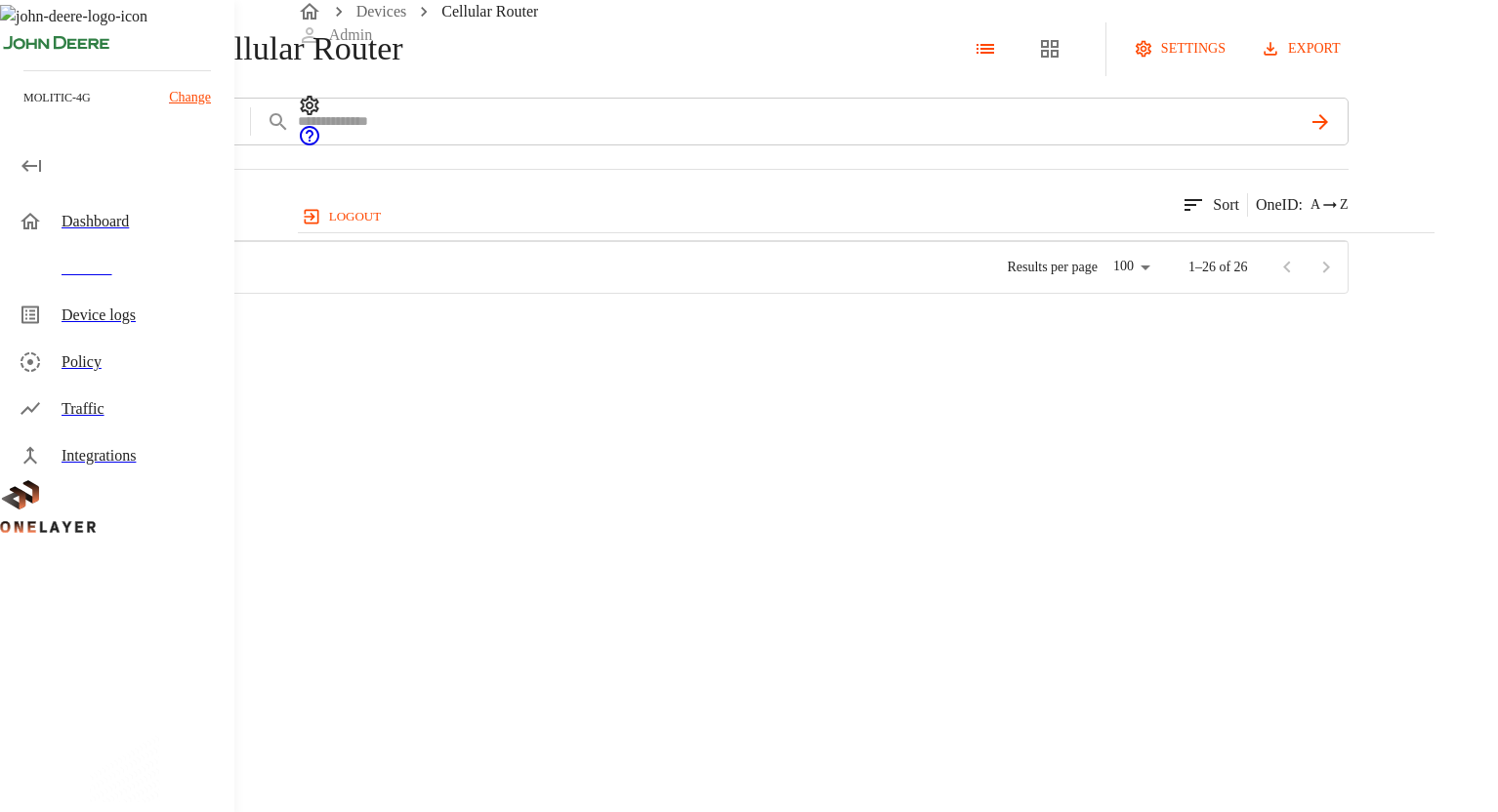 scroll, scrollTop: 1, scrollLeft: 1, axis: both 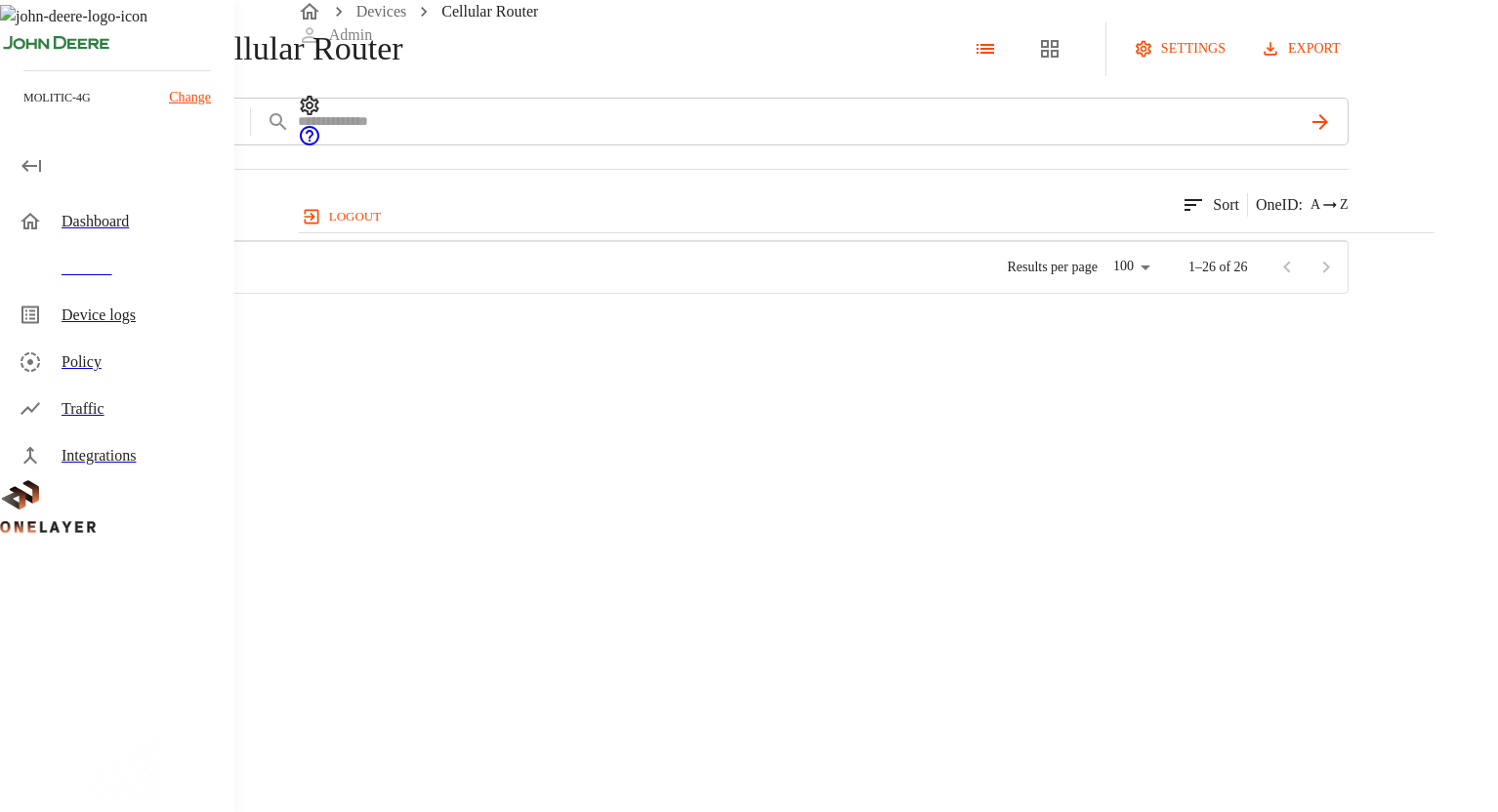 click on "eCell #[HASH]" at bounding box center (327, 322) 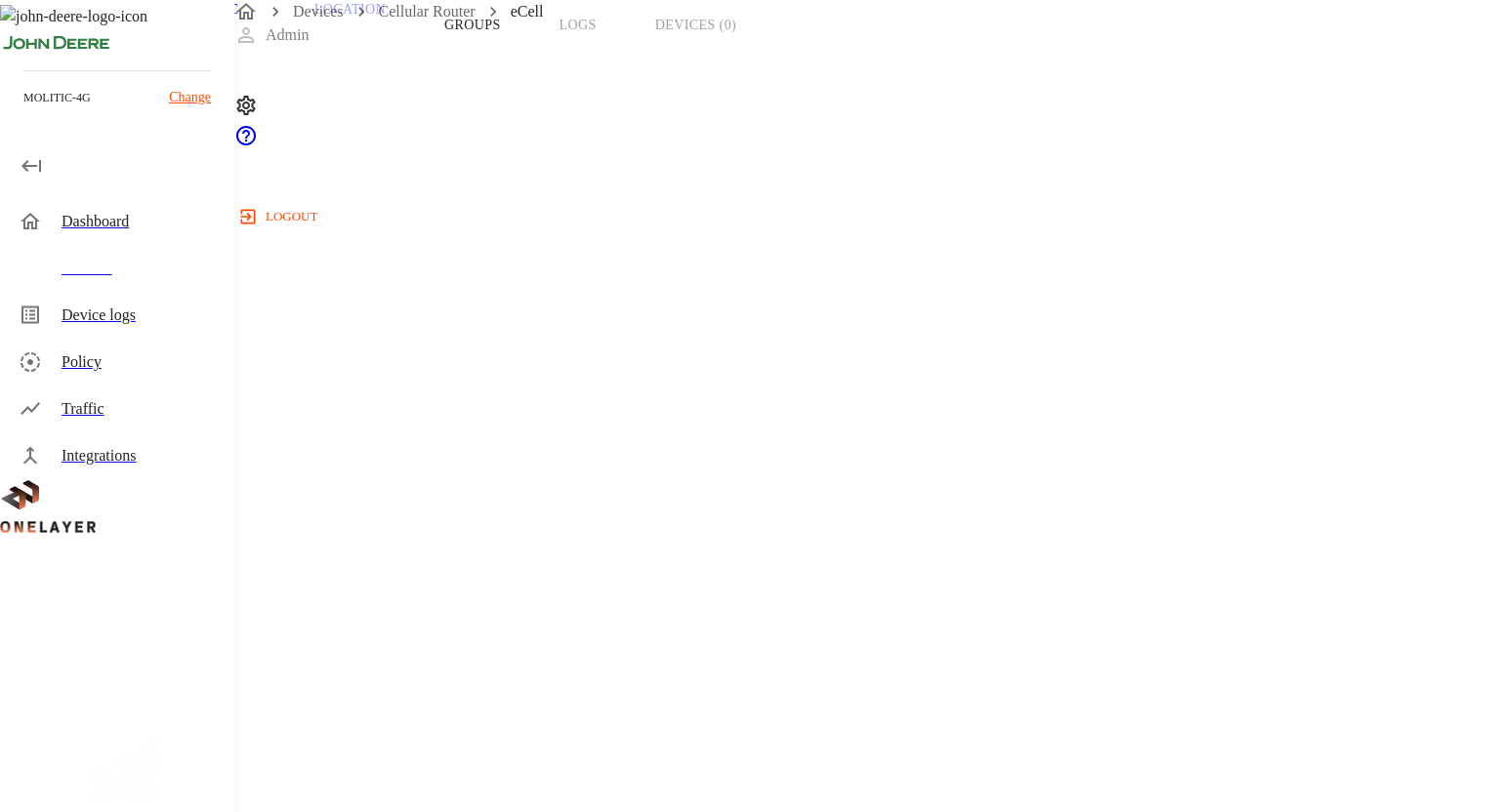 scroll, scrollTop: 255, scrollLeft: 0, axis: vertical 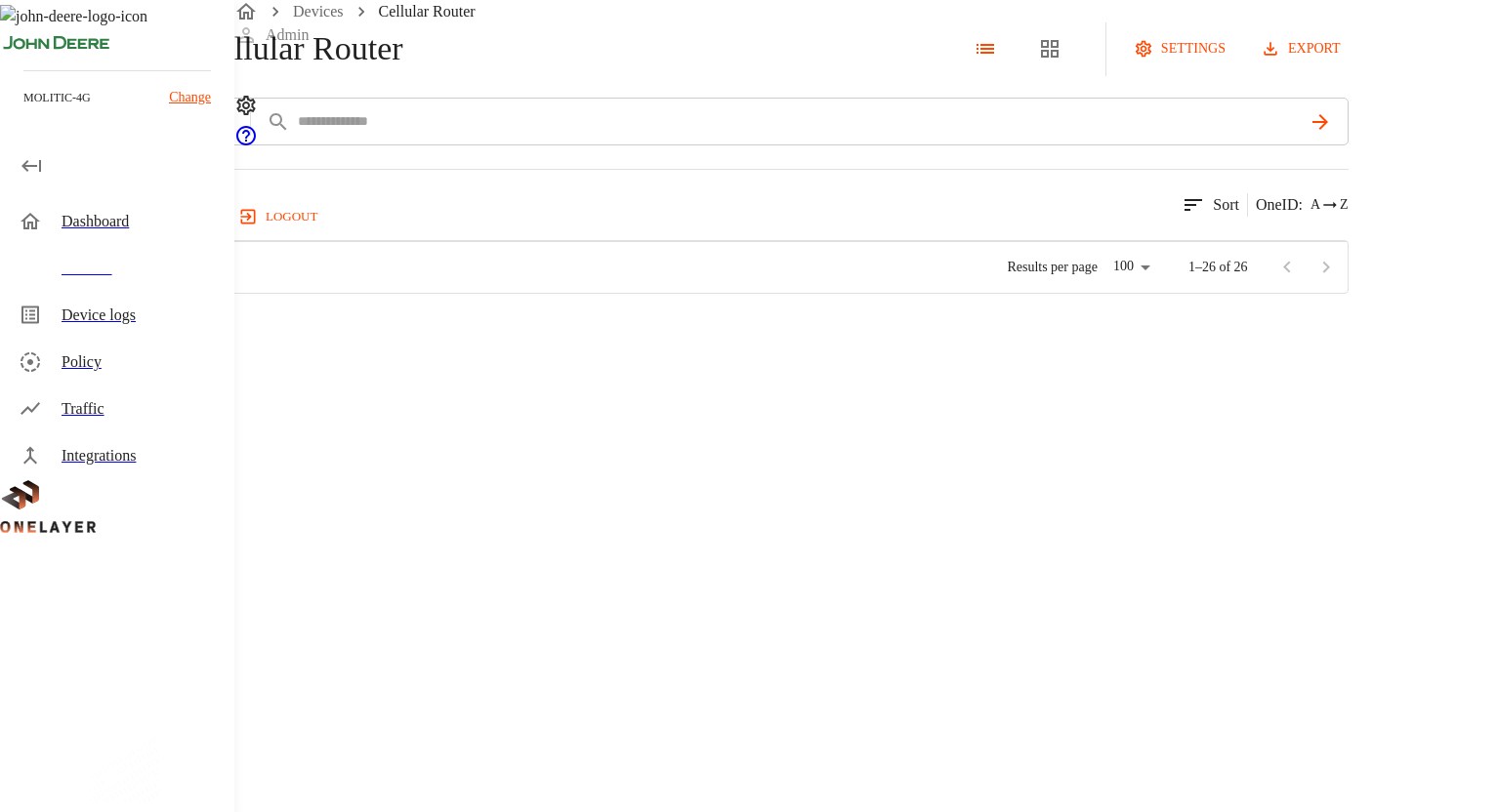 click on "eCell #[HASH]" at bounding box center (327, 331) 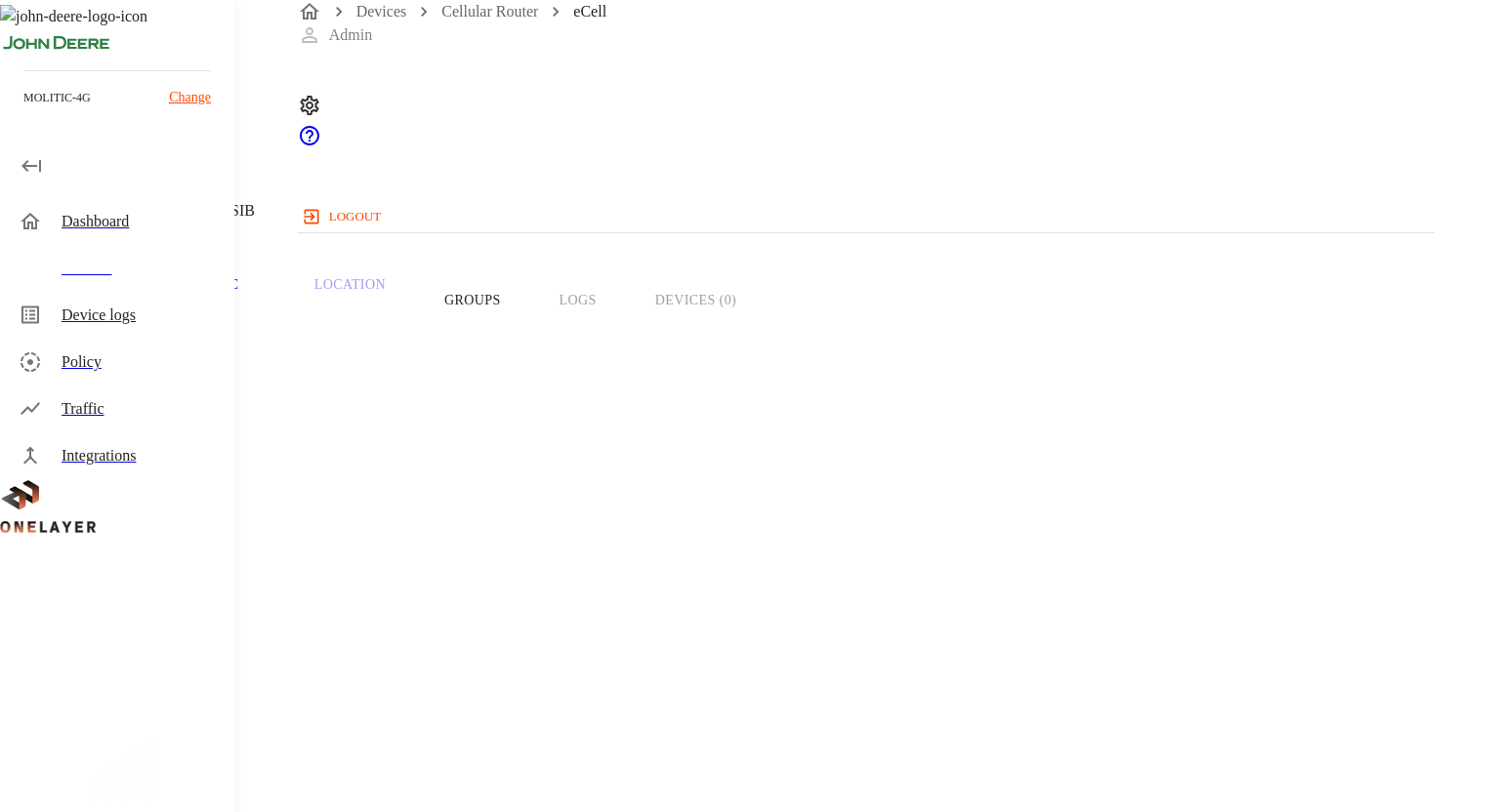 click on "Traffic" at bounding box center (209, 285) 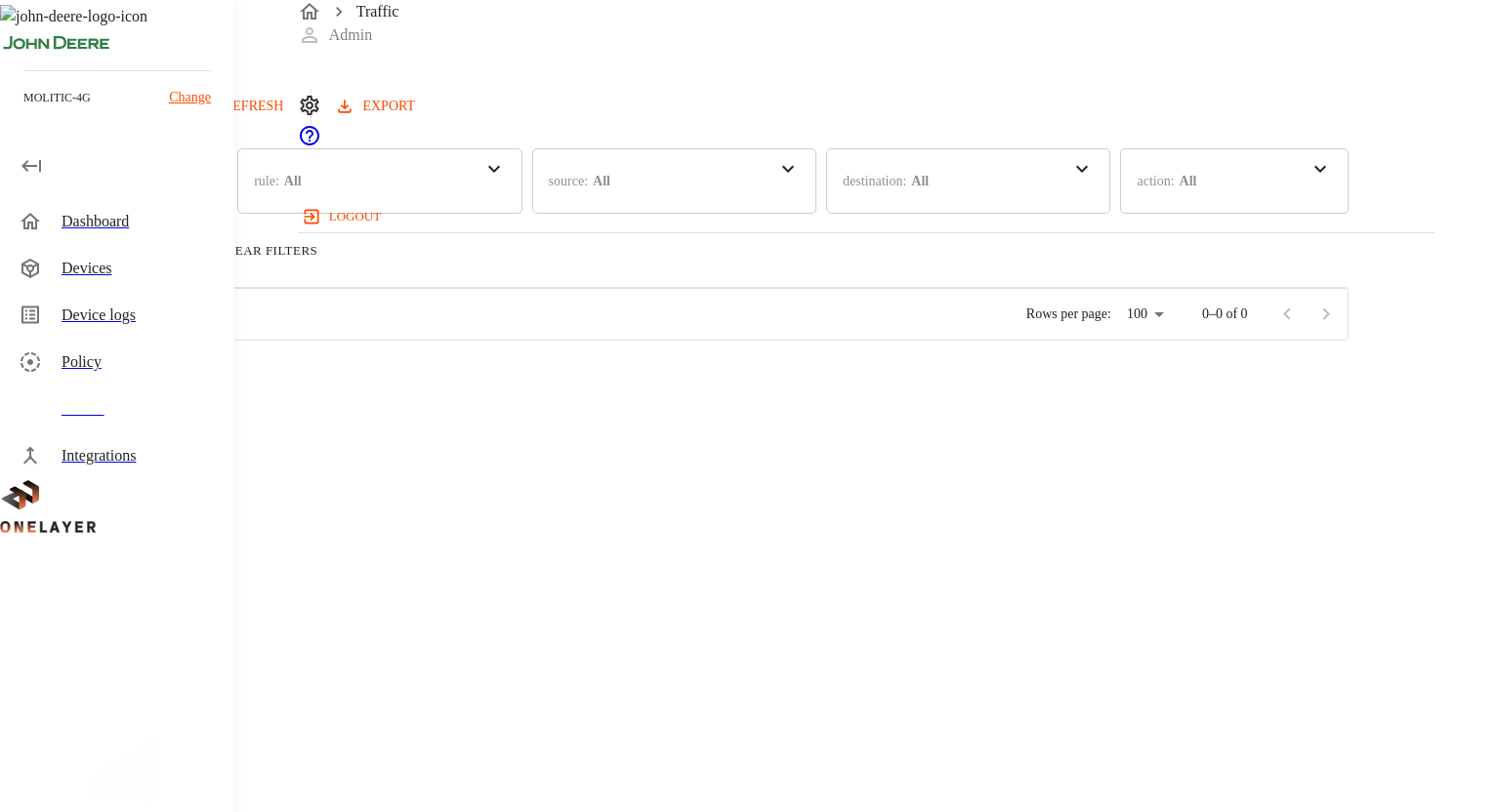 scroll, scrollTop: 1, scrollLeft: 1, axis: both 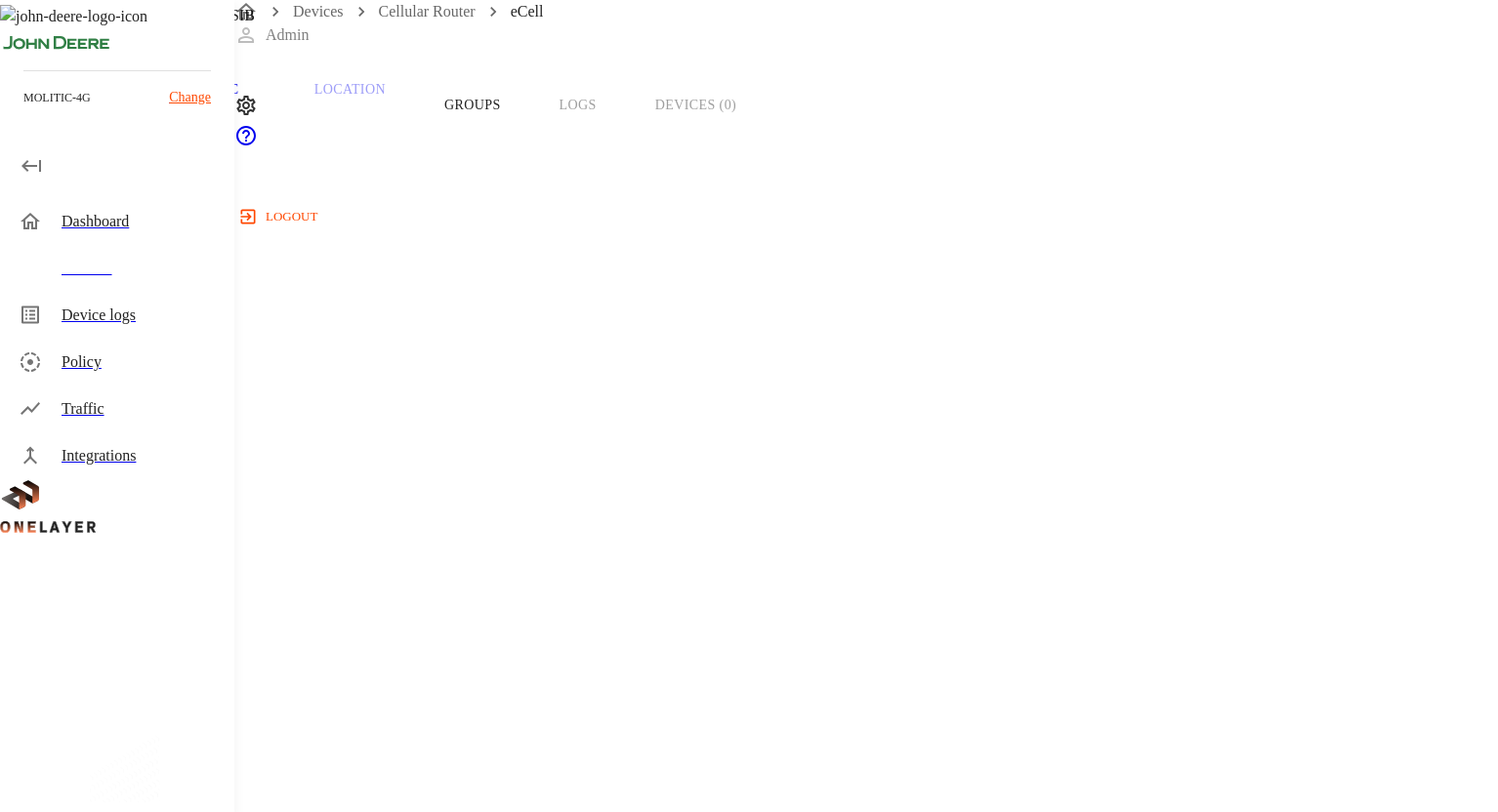 click on "OT" at bounding box center [57, 857] 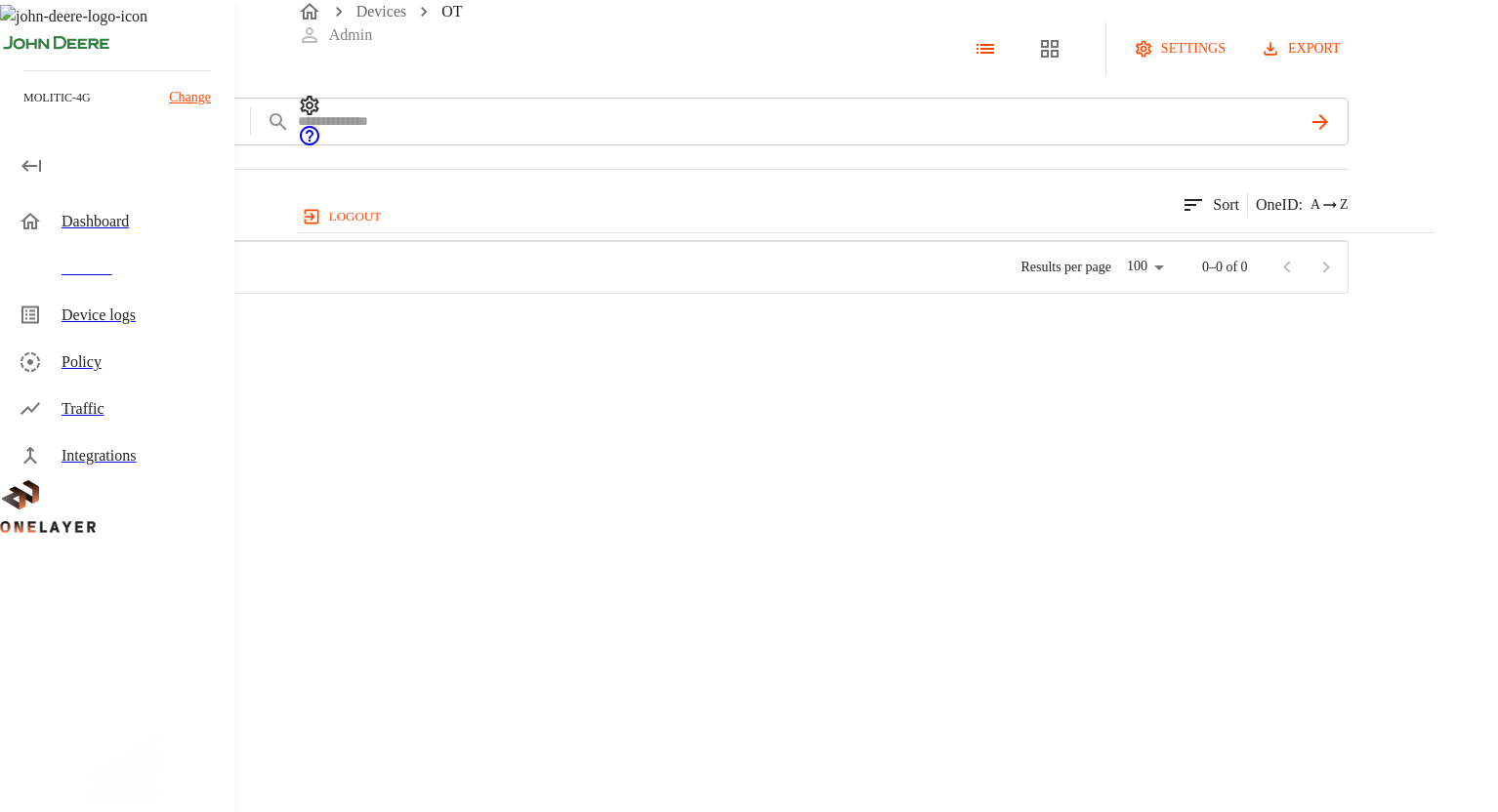 scroll, scrollTop: 1, scrollLeft: 1, axis: both 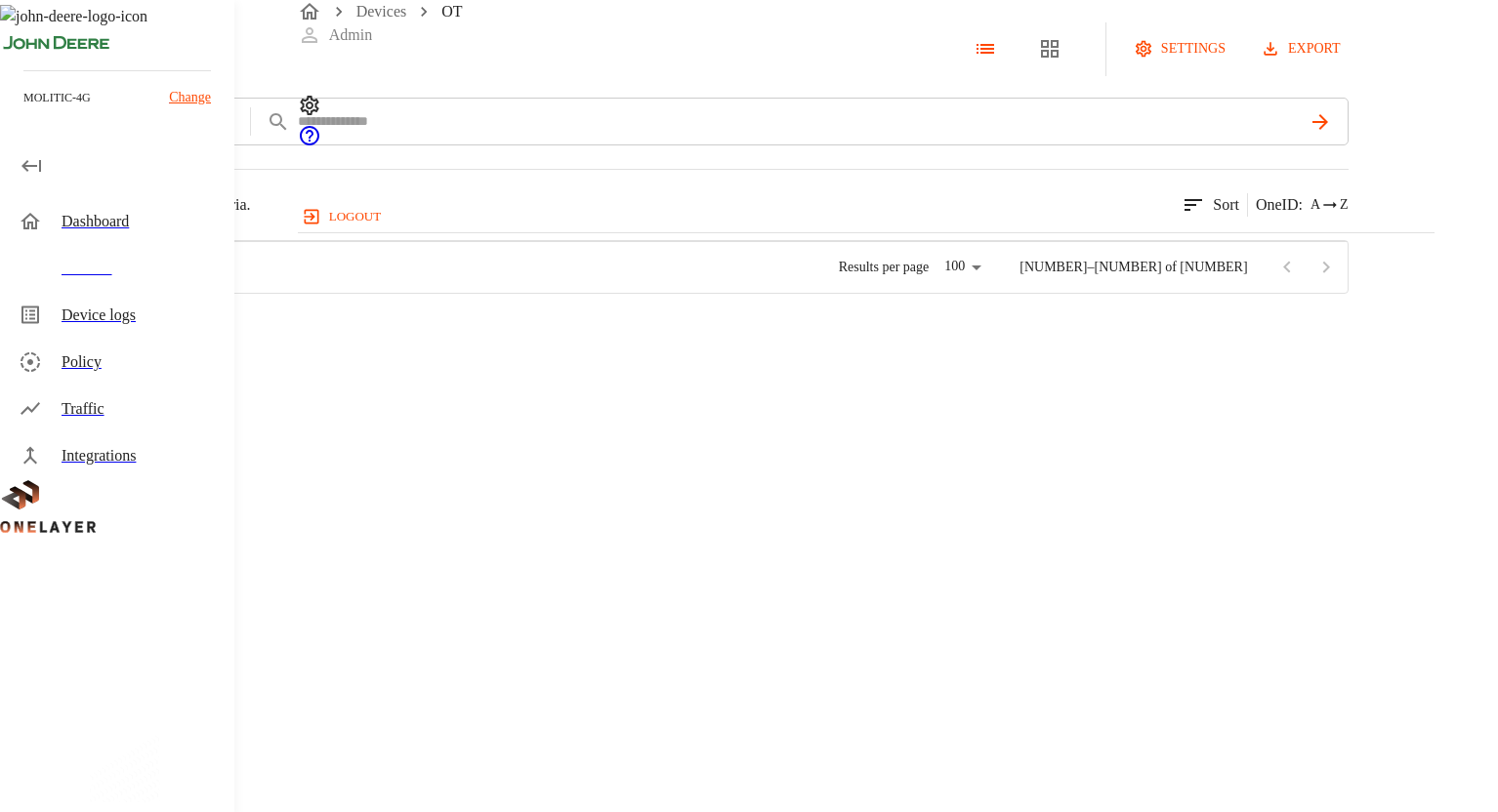 click on "Integrations" at bounding box center (140, 456) 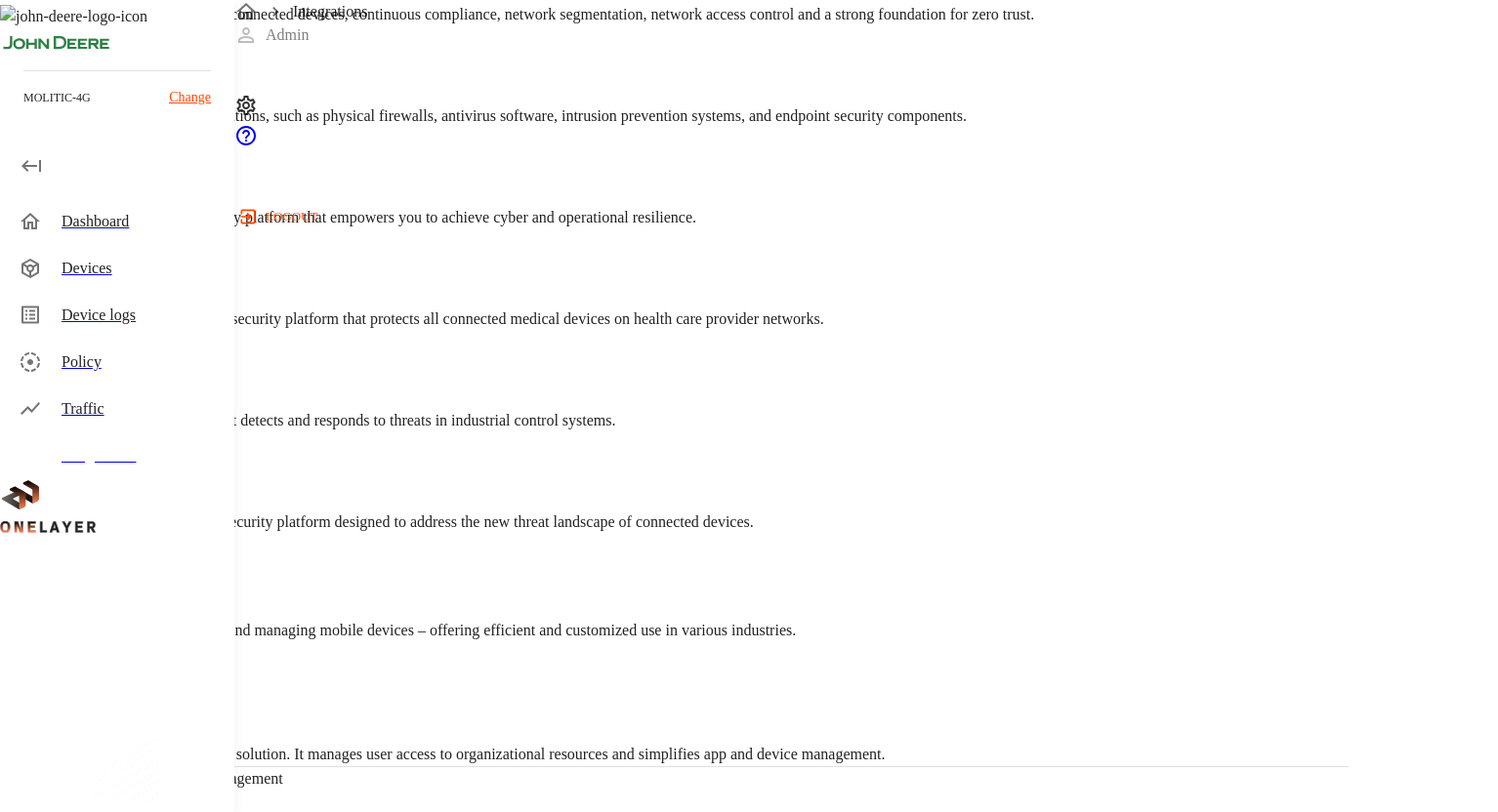 scroll, scrollTop: 2251, scrollLeft: 0, axis: vertical 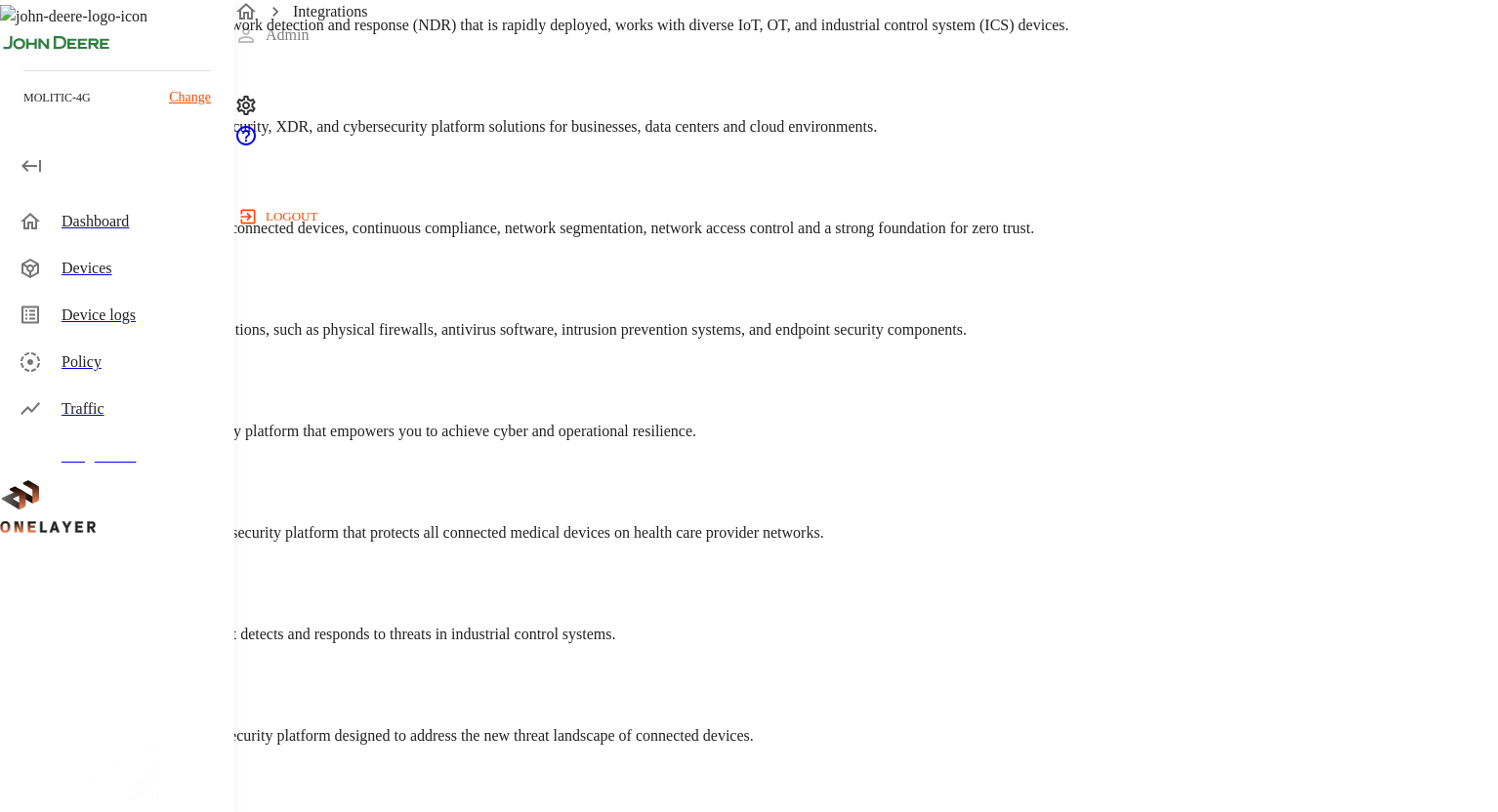 click on "Devices" at bounding box center [140, 268] 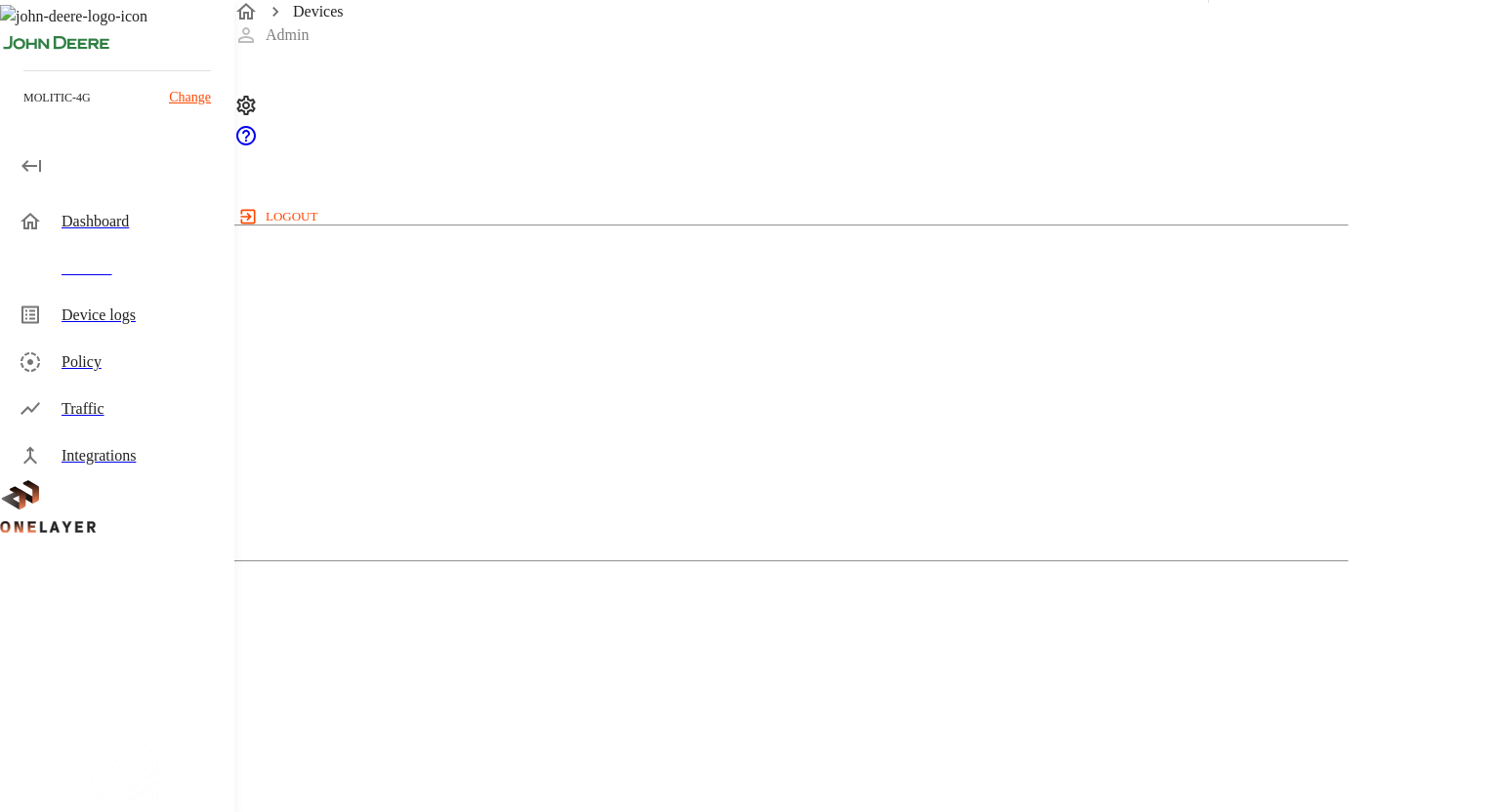 scroll, scrollTop: 350, scrollLeft: 0, axis: vertical 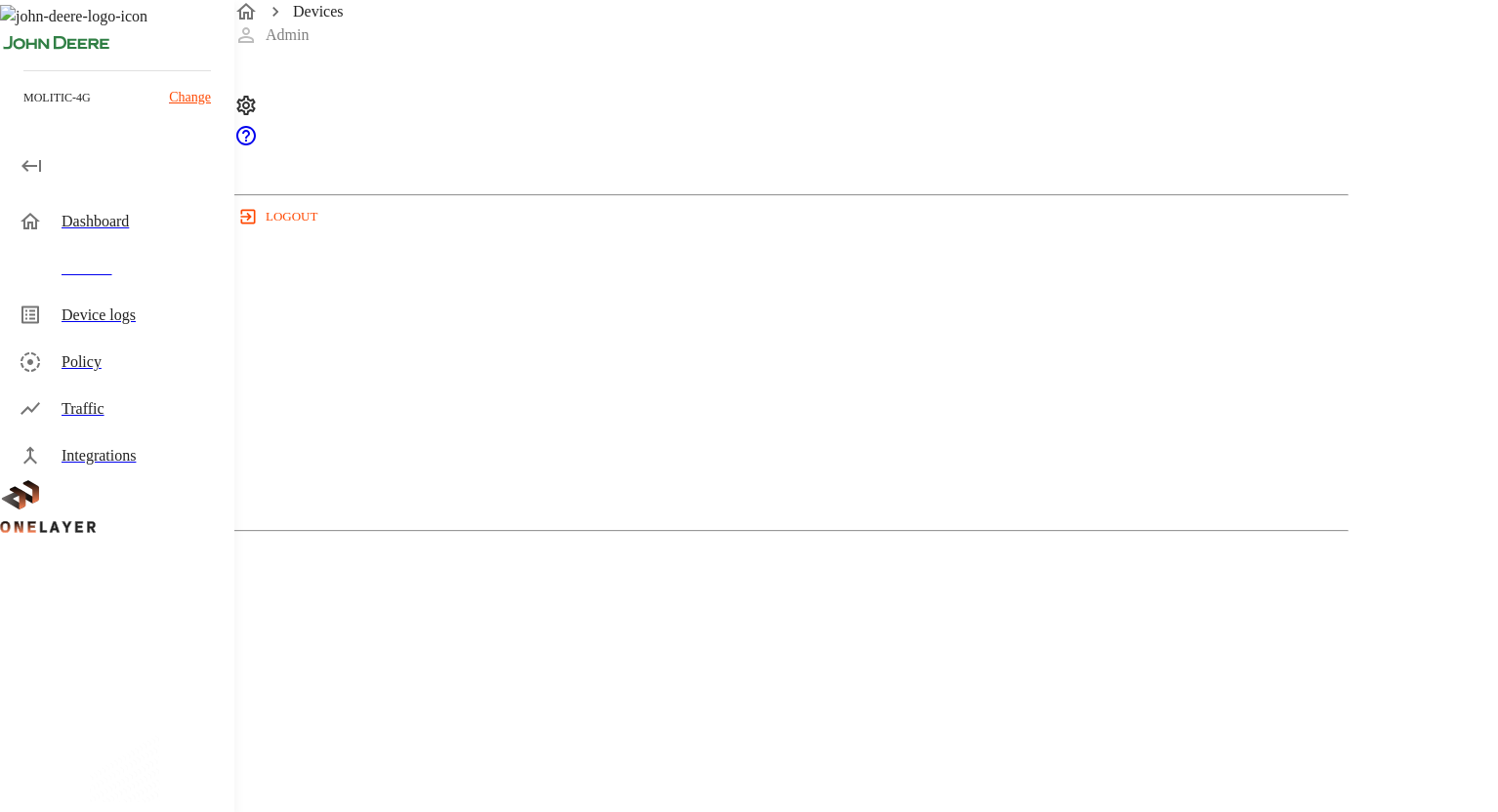 click at bounding box center [68, 2022] 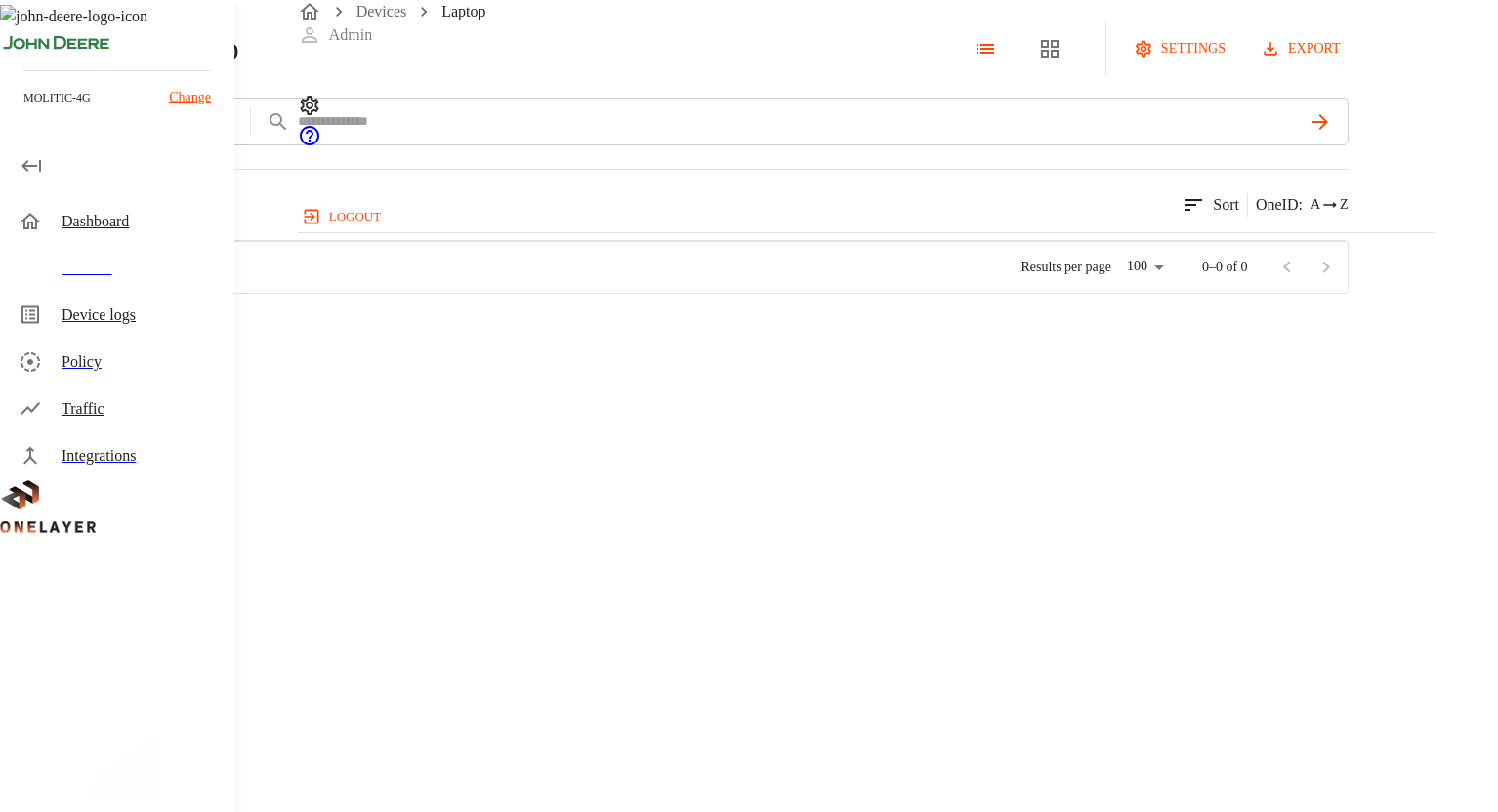 scroll, scrollTop: 1, scrollLeft: 1, axis: both 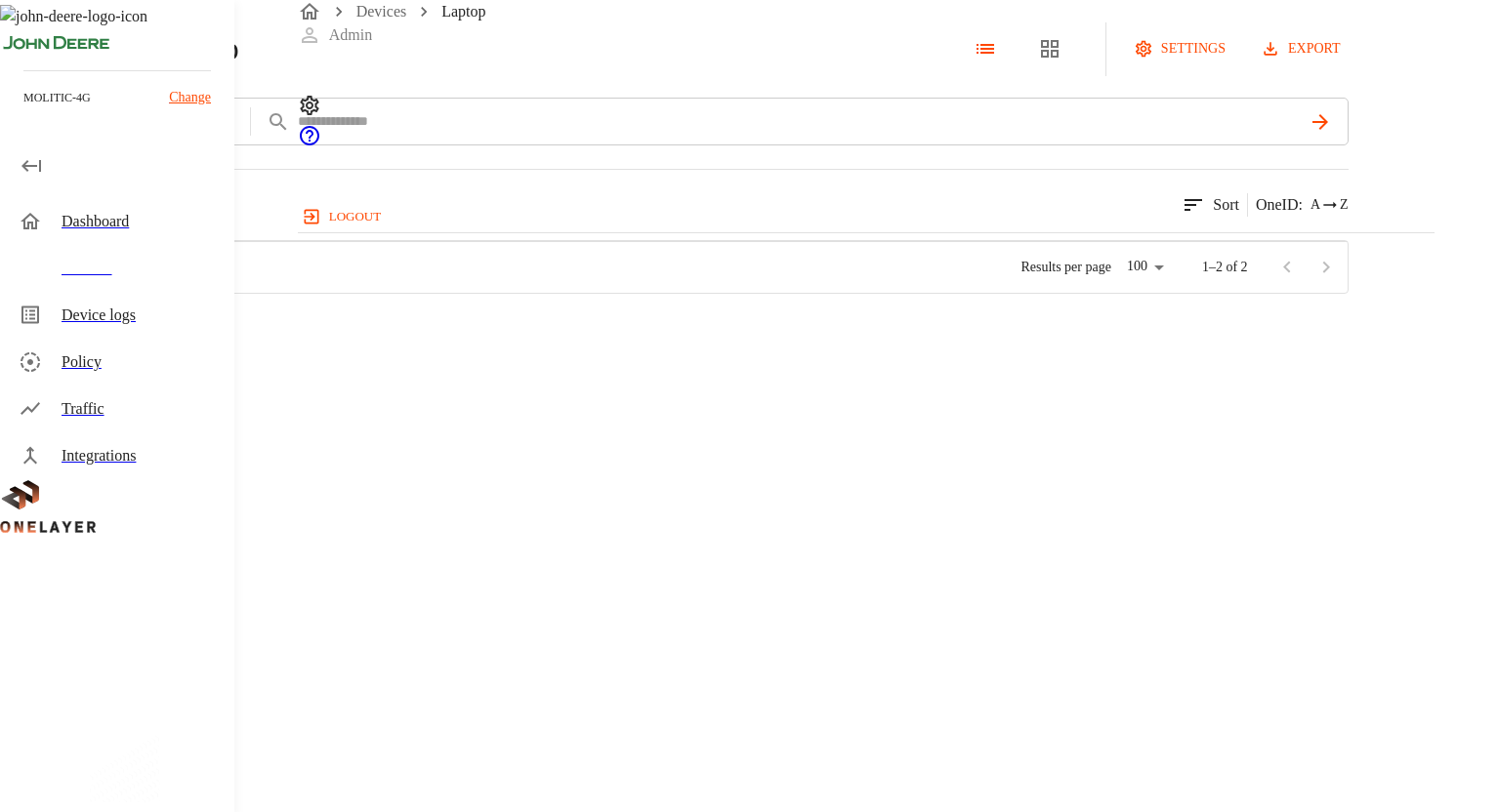 click on "DW5930e-eSIM #[HASH]" at bounding box center (327, 331) 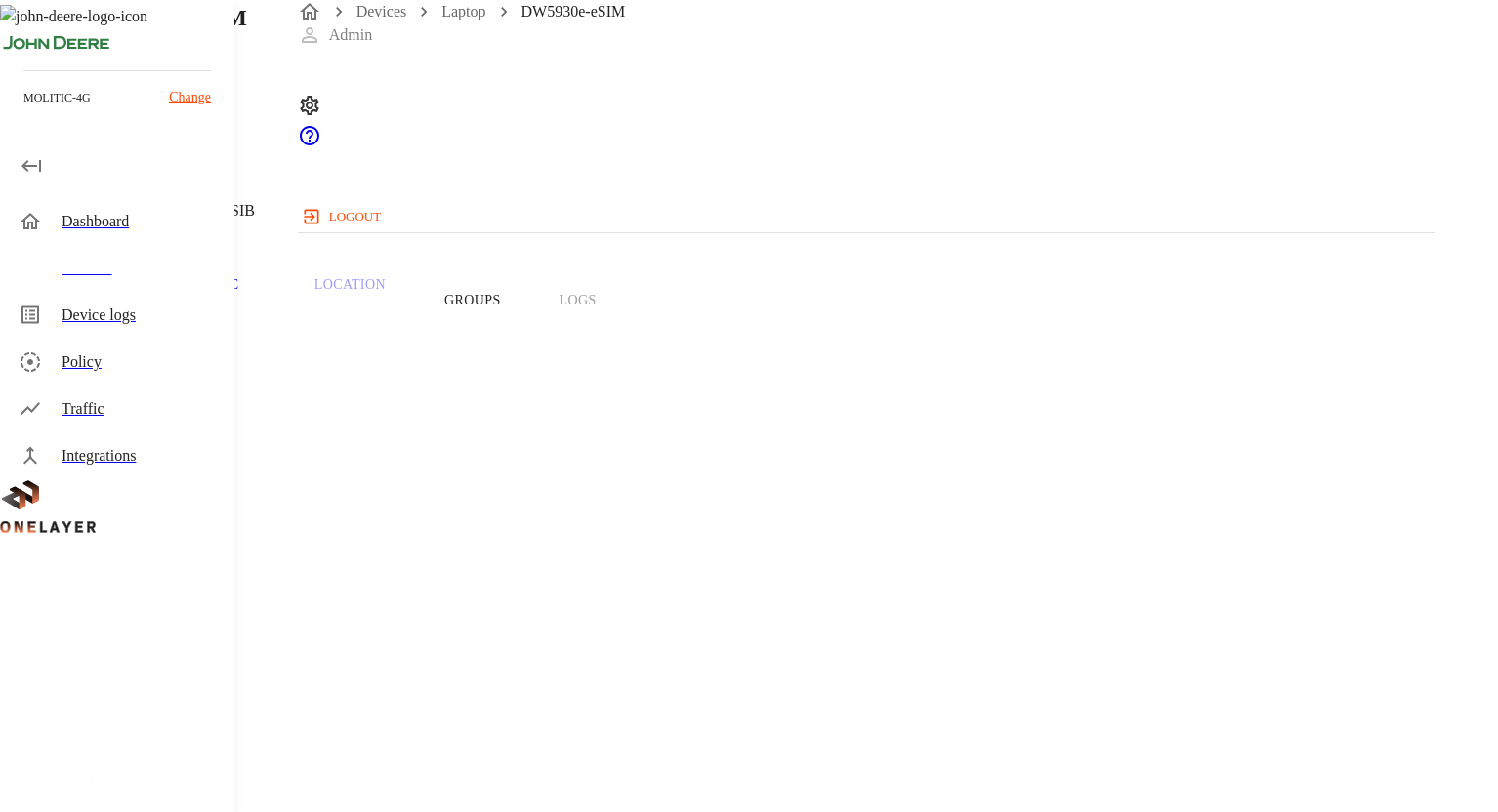 click on "[NUMBER]" at bounding box center [85, 1124] 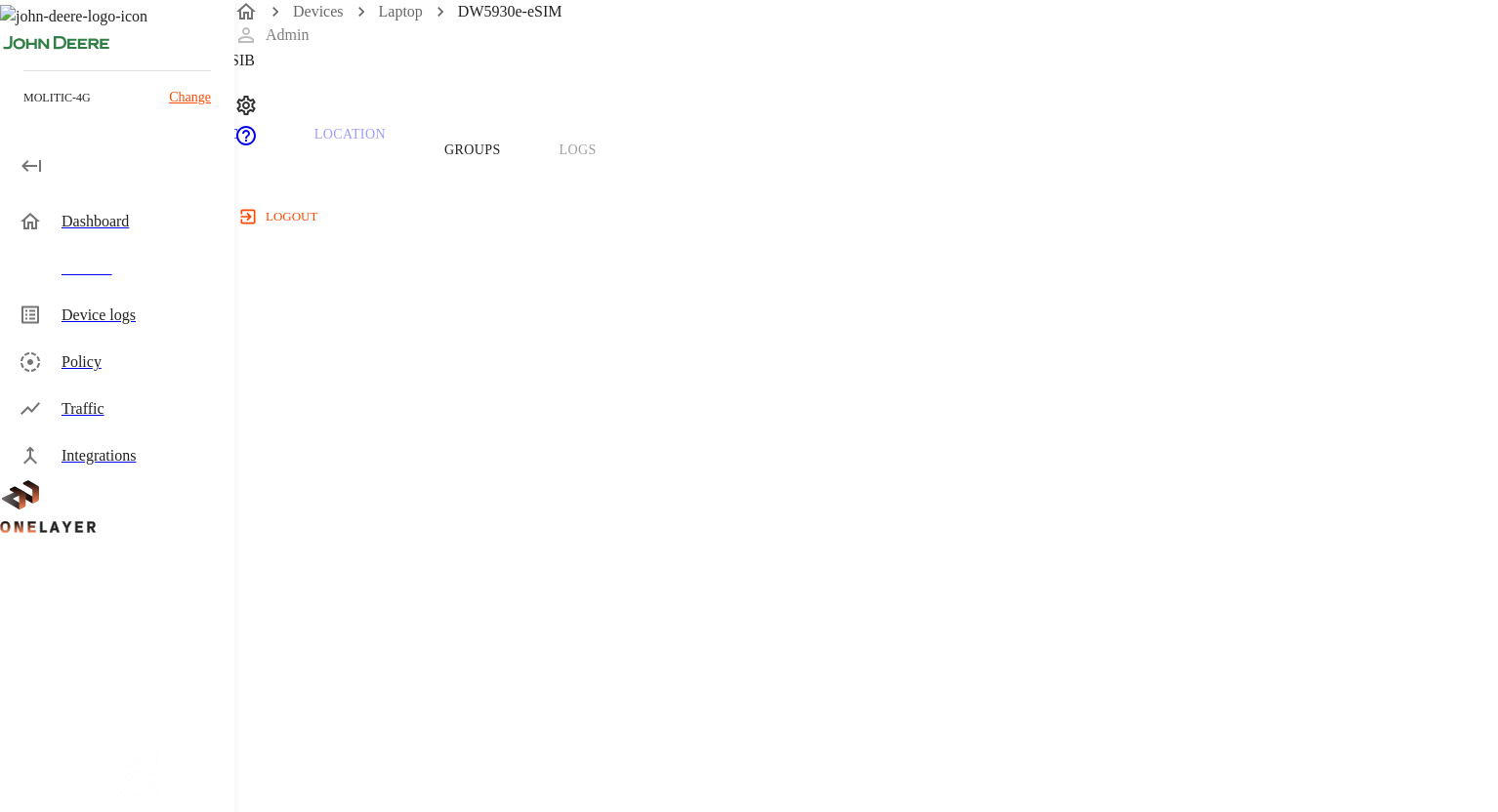 scroll, scrollTop: 188, scrollLeft: 0, axis: vertical 